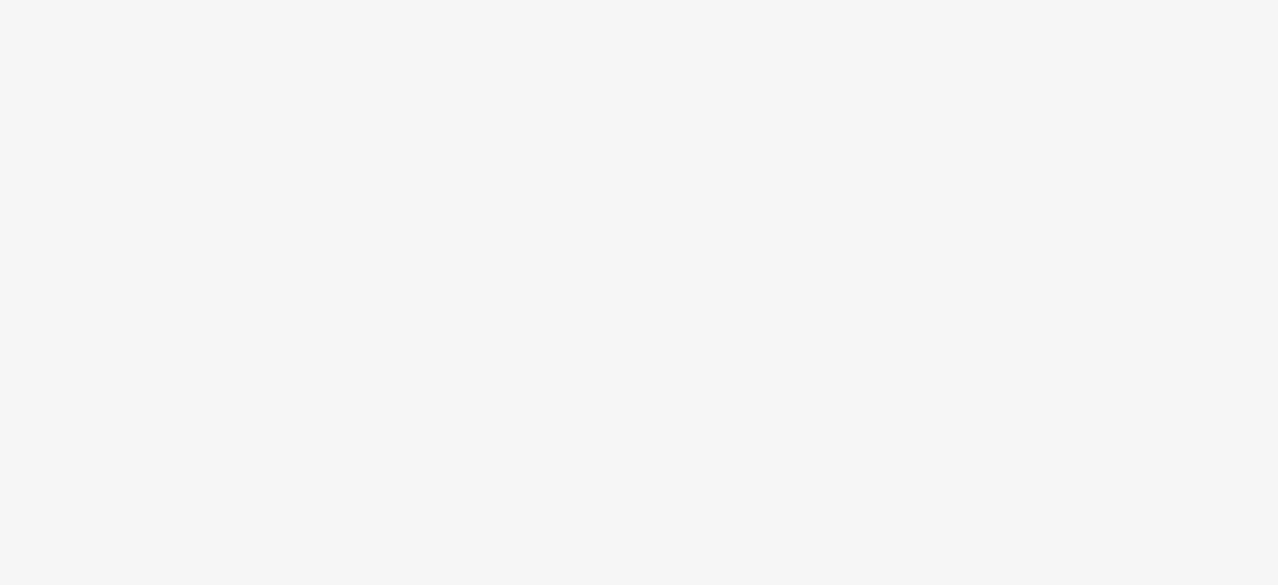 scroll, scrollTop: 0, scrollLeft: 0, axis: both 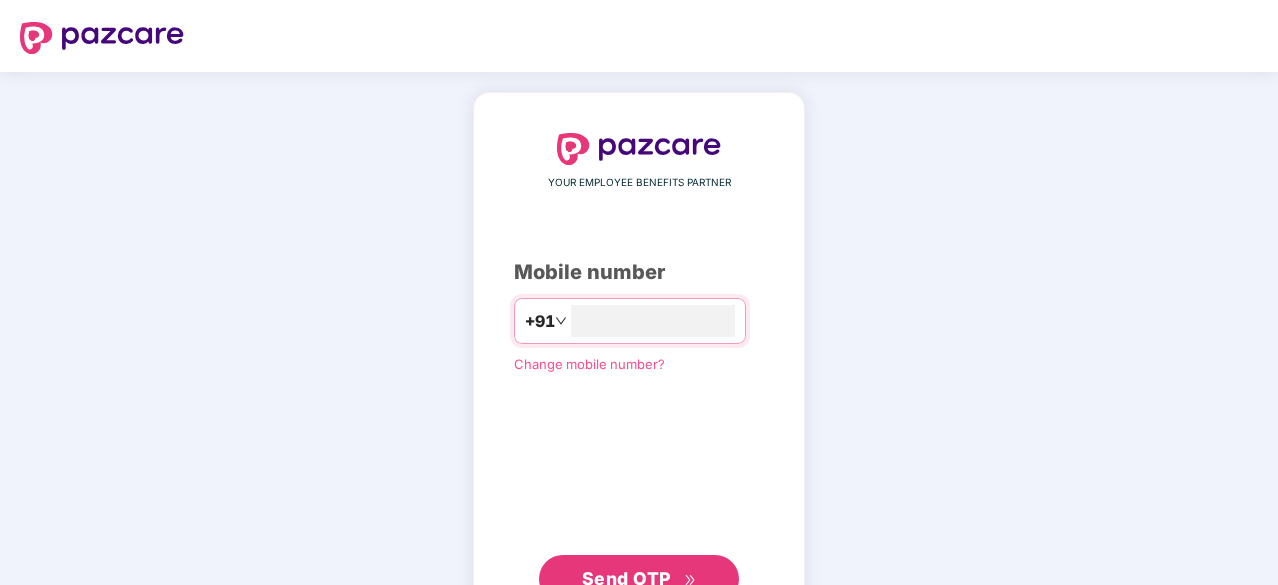 type on "**********" 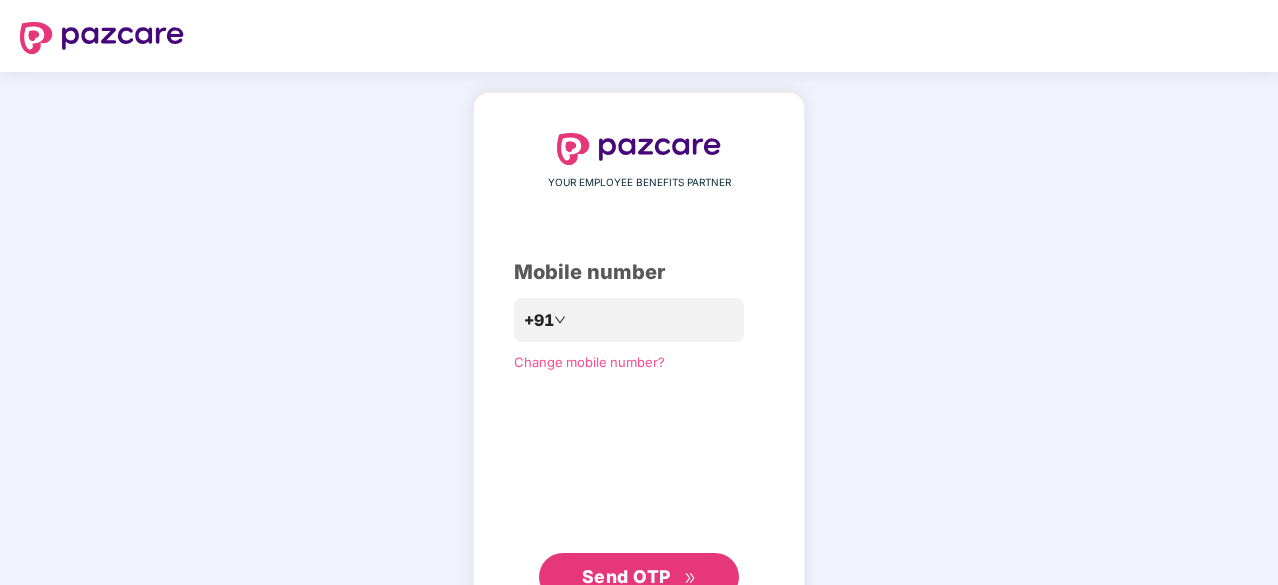 click on "Send OTP" at bounding box center (639, 577) 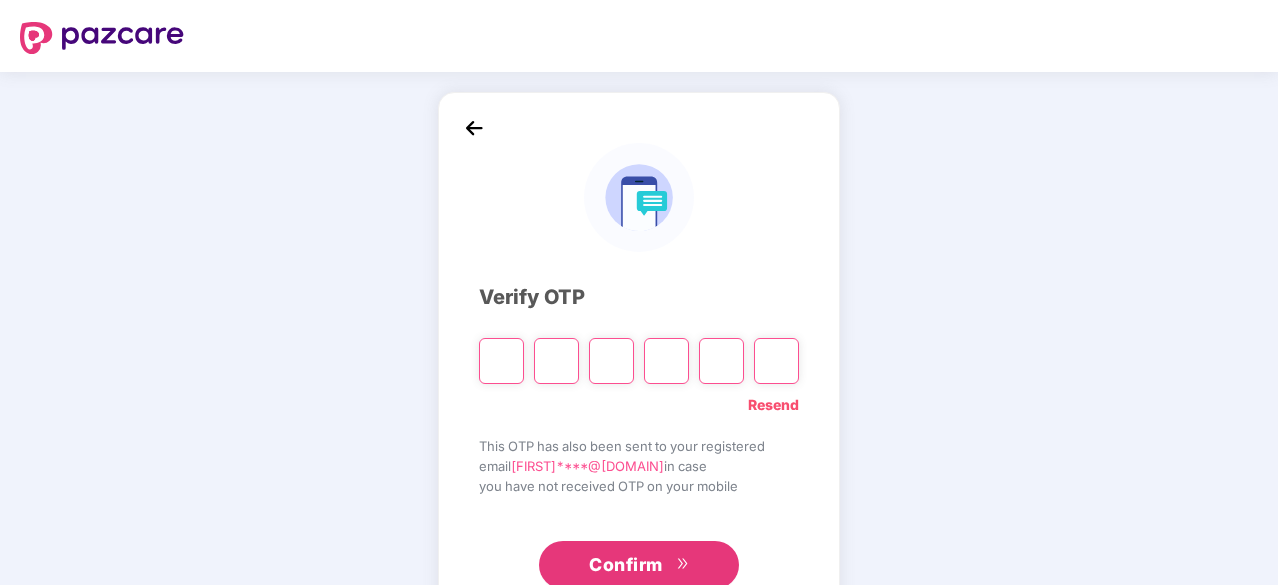 type on "*" 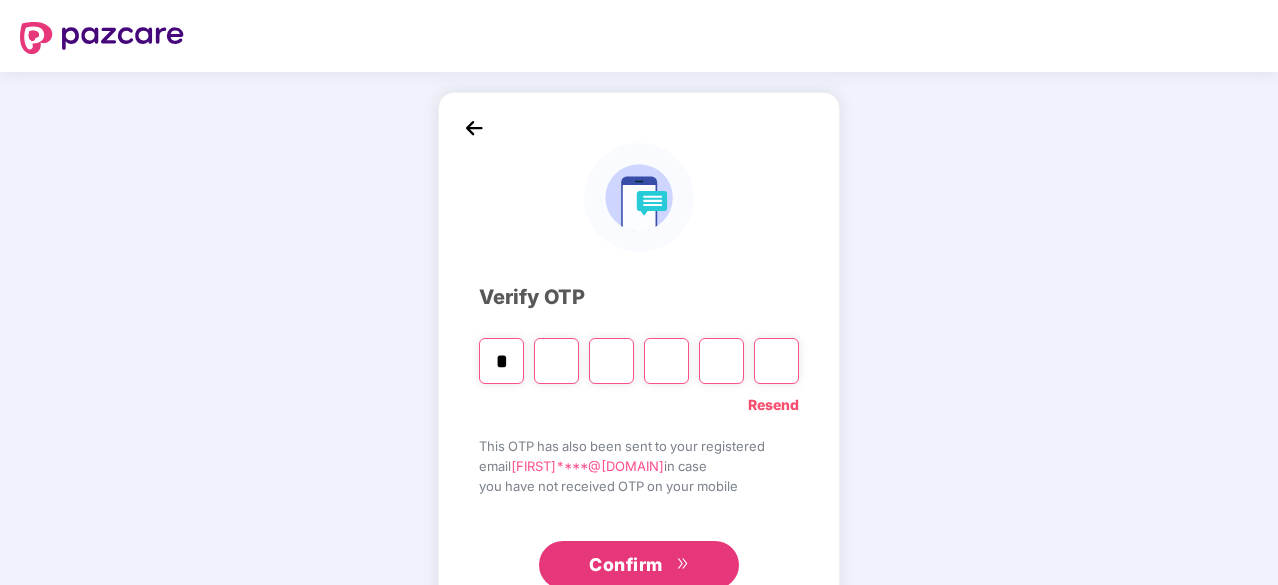 type on "*" 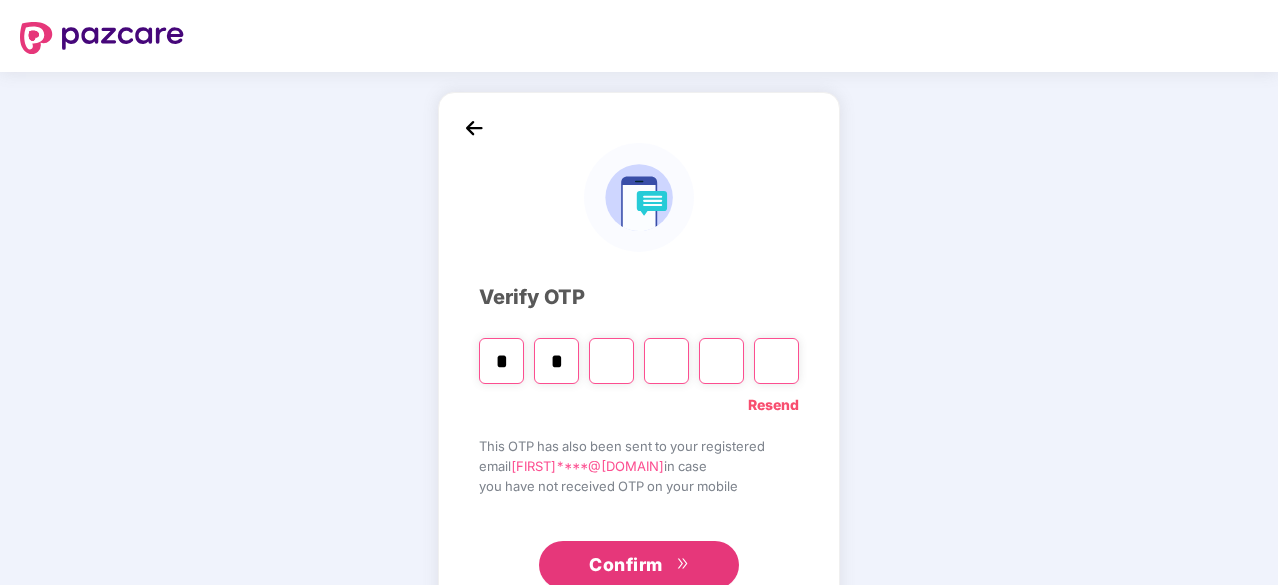 type on "*" 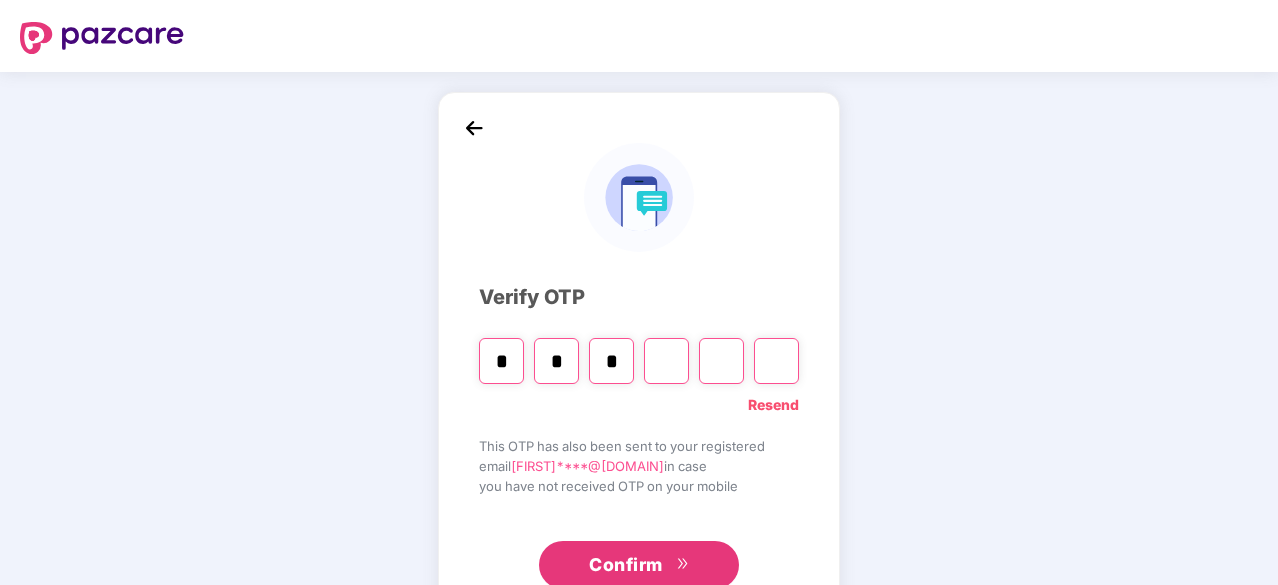 type on "*" 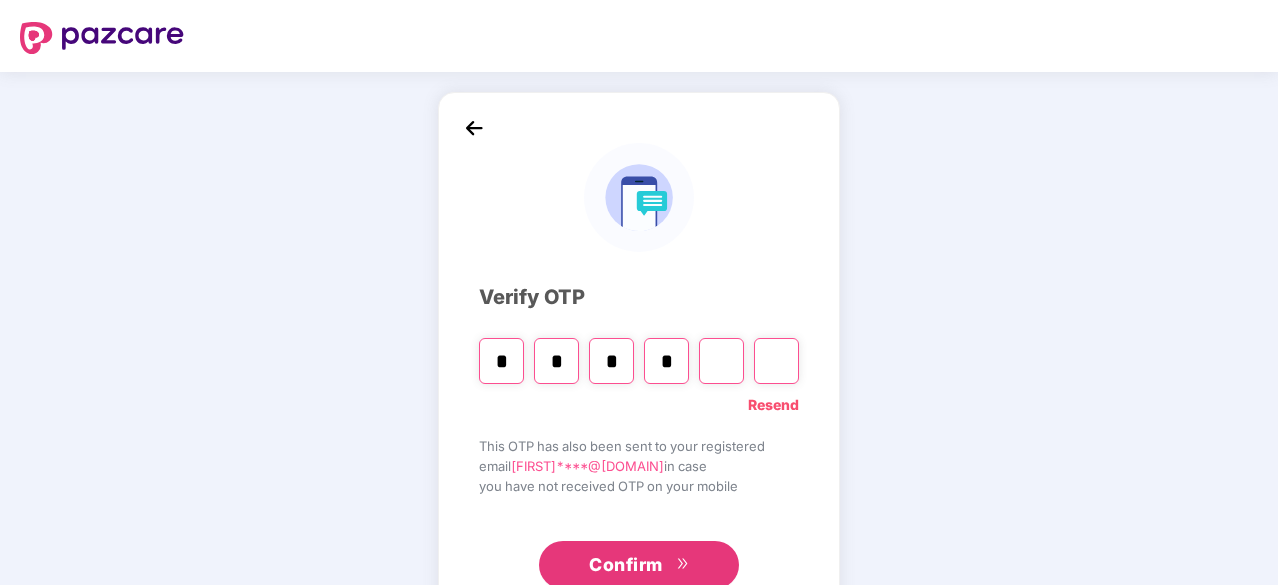 type on "*" 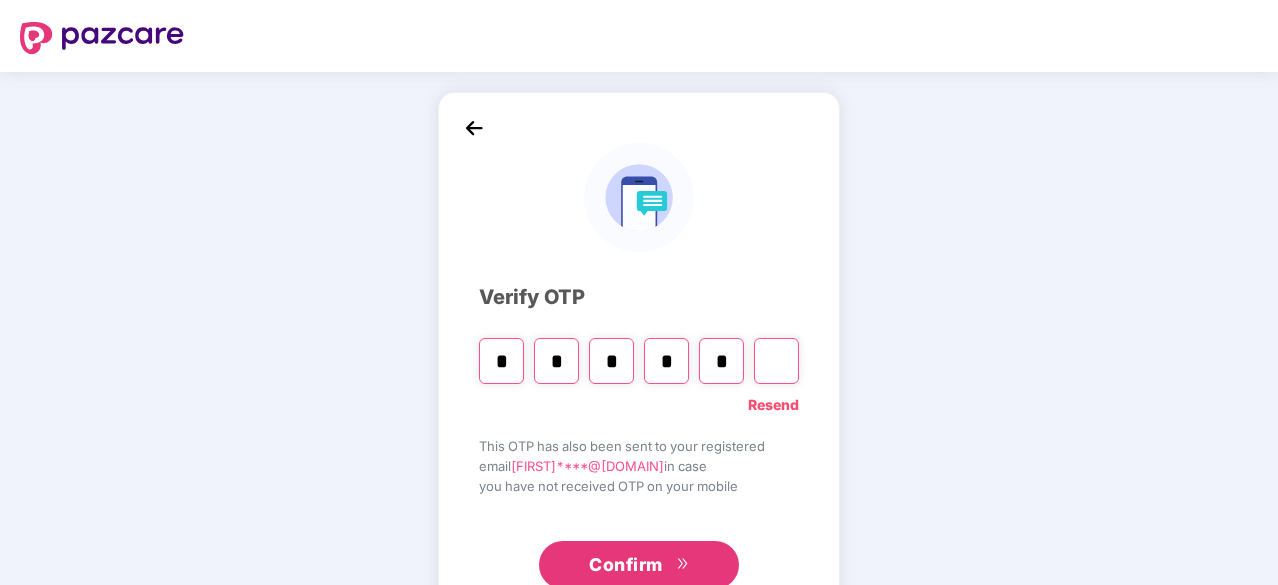 type on "*" 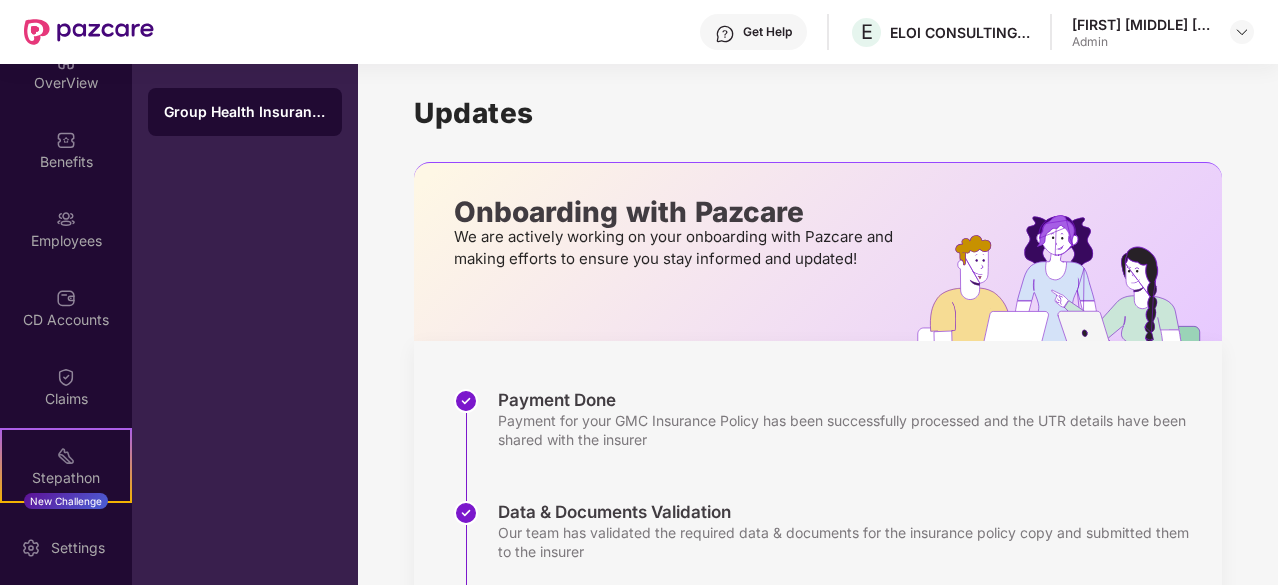 scroll, scrollTop: 0, scrollLeft: 0, axis: both 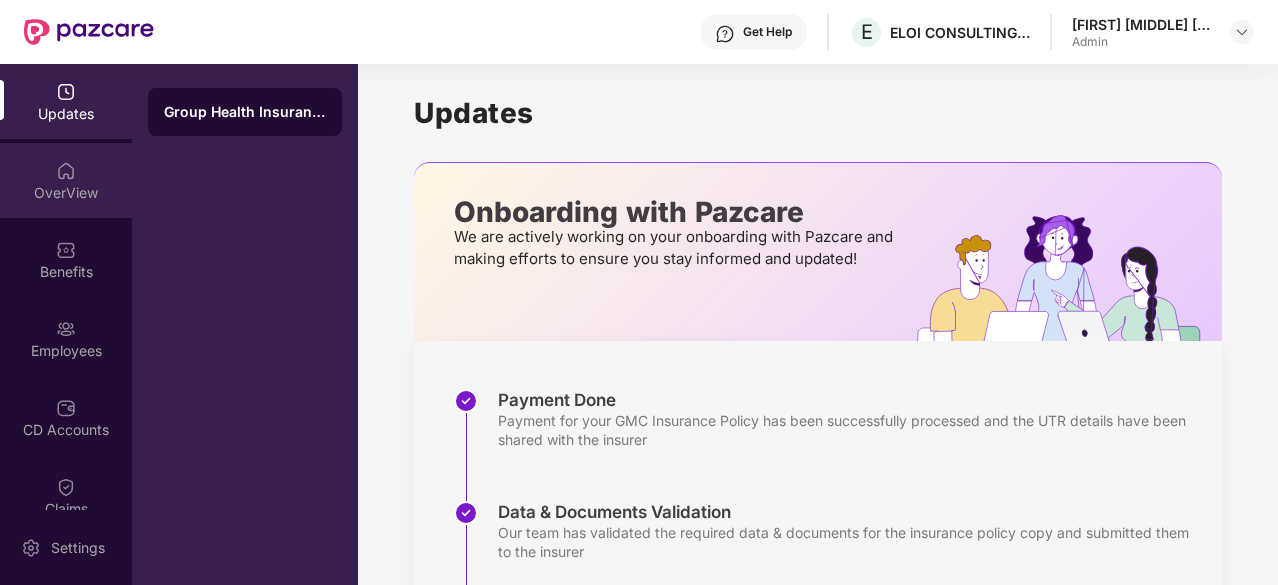 click on "OverView" at bounding box center [66, 180] 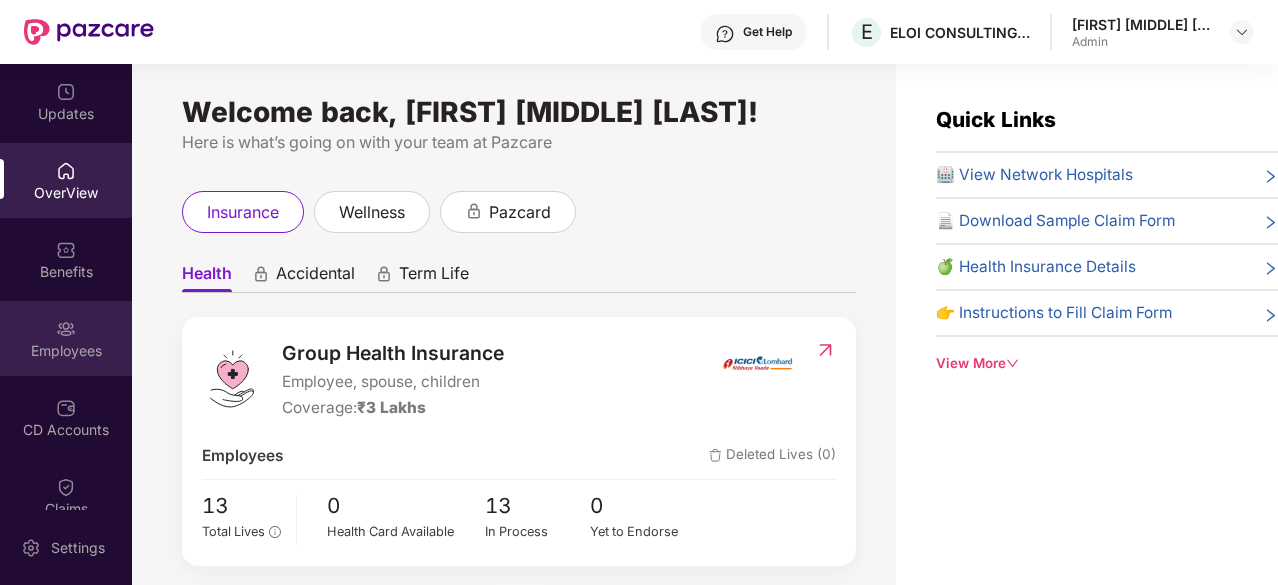 click on "Employees" at bounding box center (66, 351) 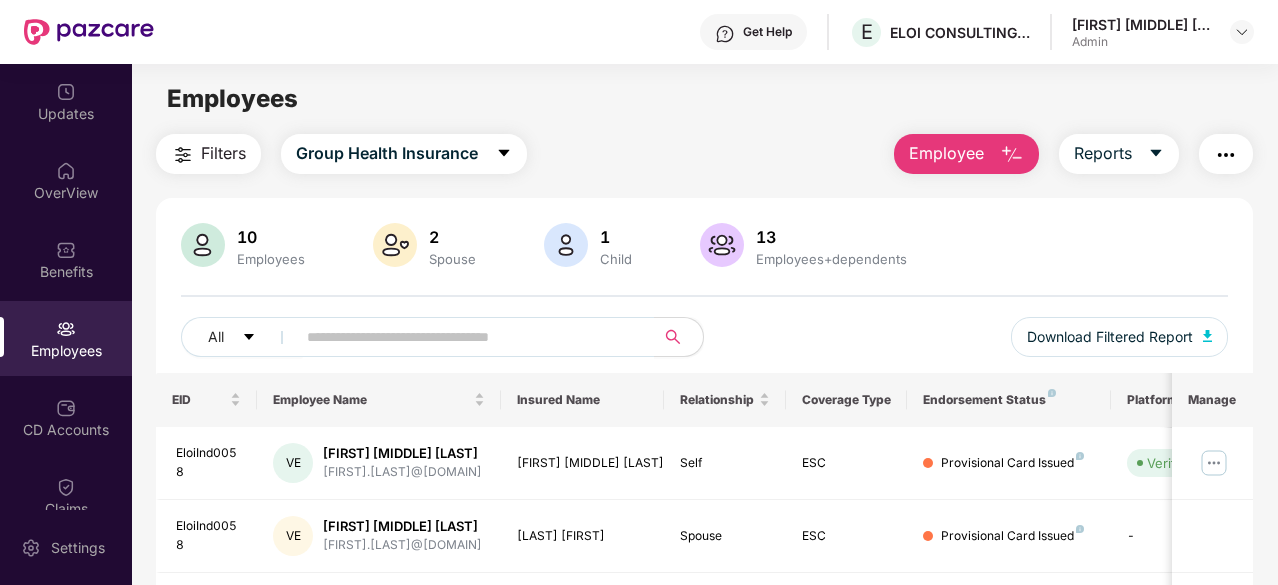 click on "Employee" at bounding box center [946, 153] 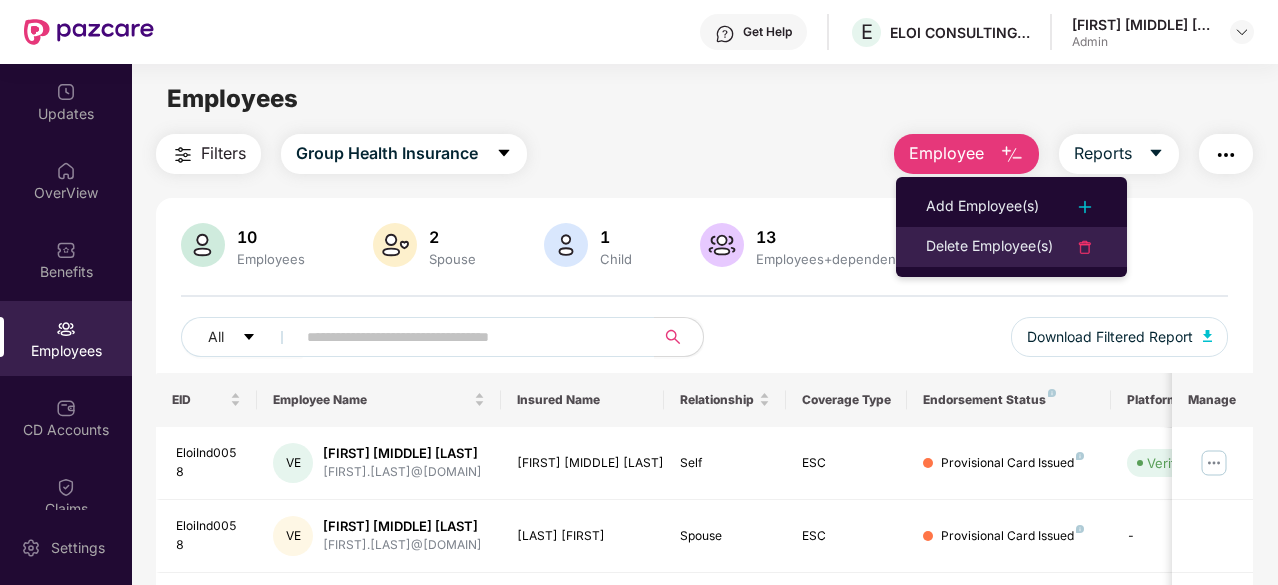 click on "Delete Employee(s)" at bounding box center (989, 247) 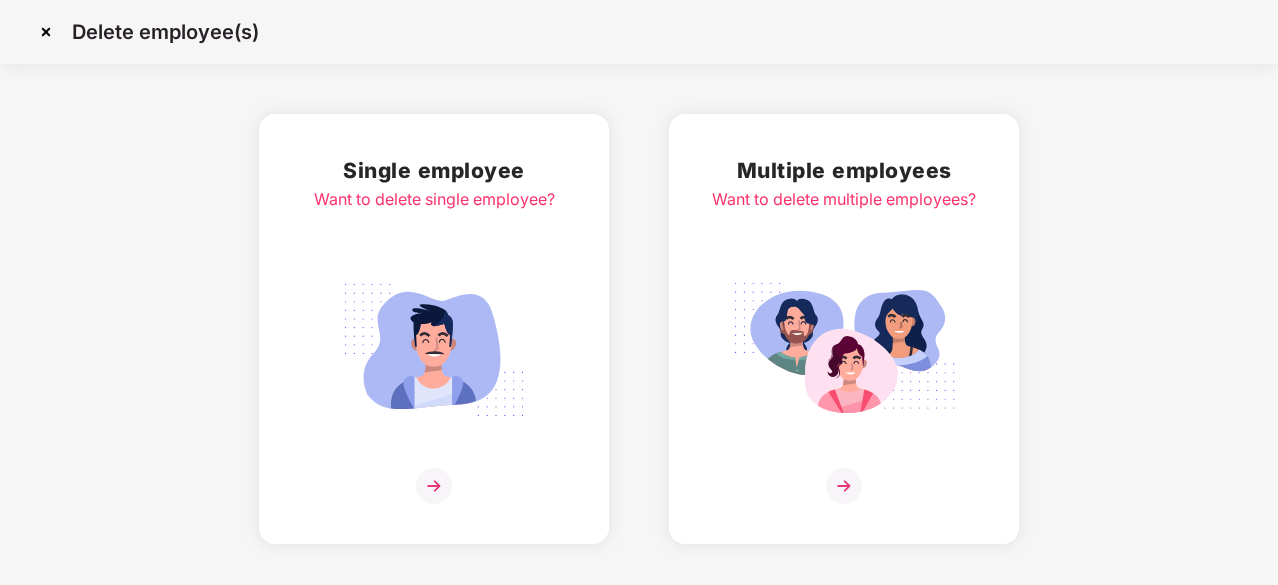 click at bounding box center (46, 32) 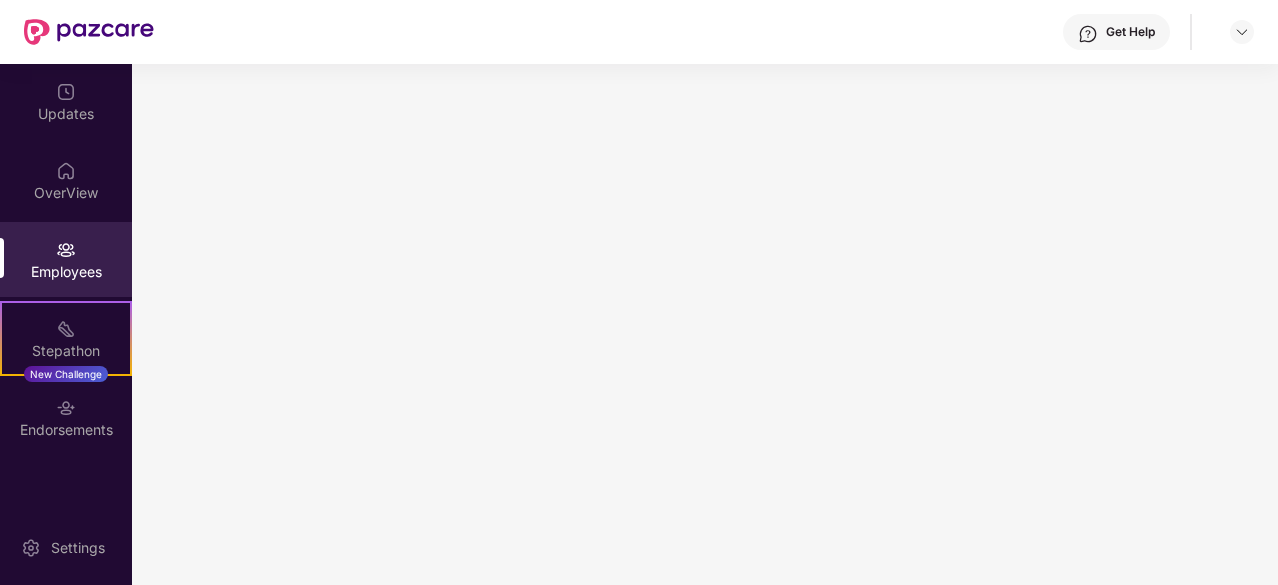 scroll, scrollTop: 0, scrollLeft: 0, axis: both 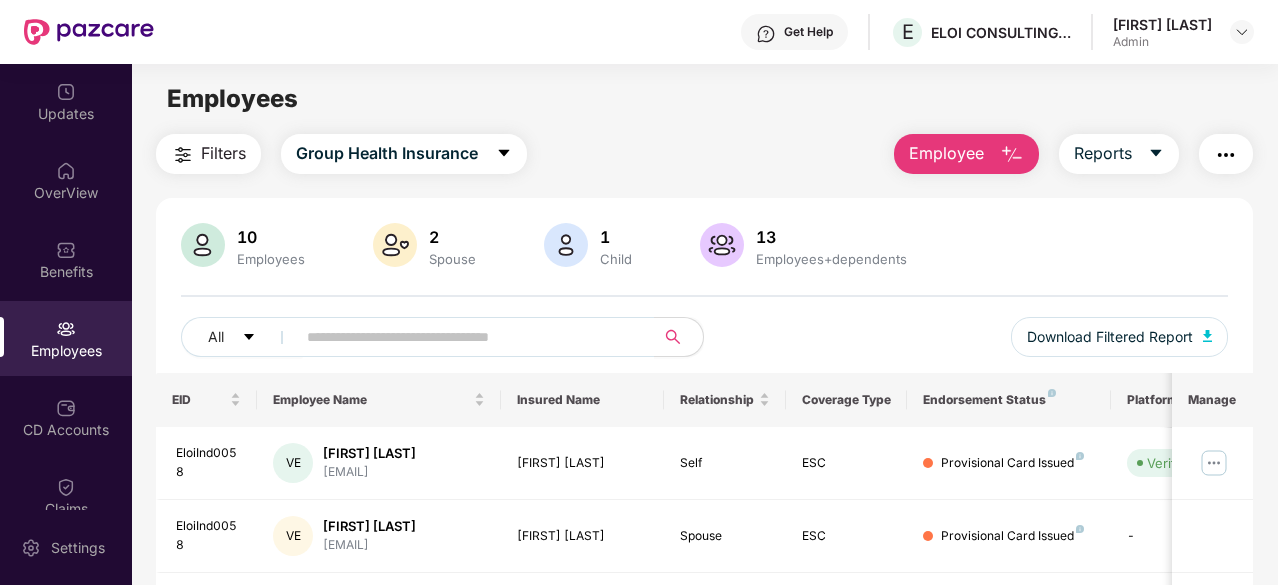 click on "Employee" at bounding box center [966, 154] 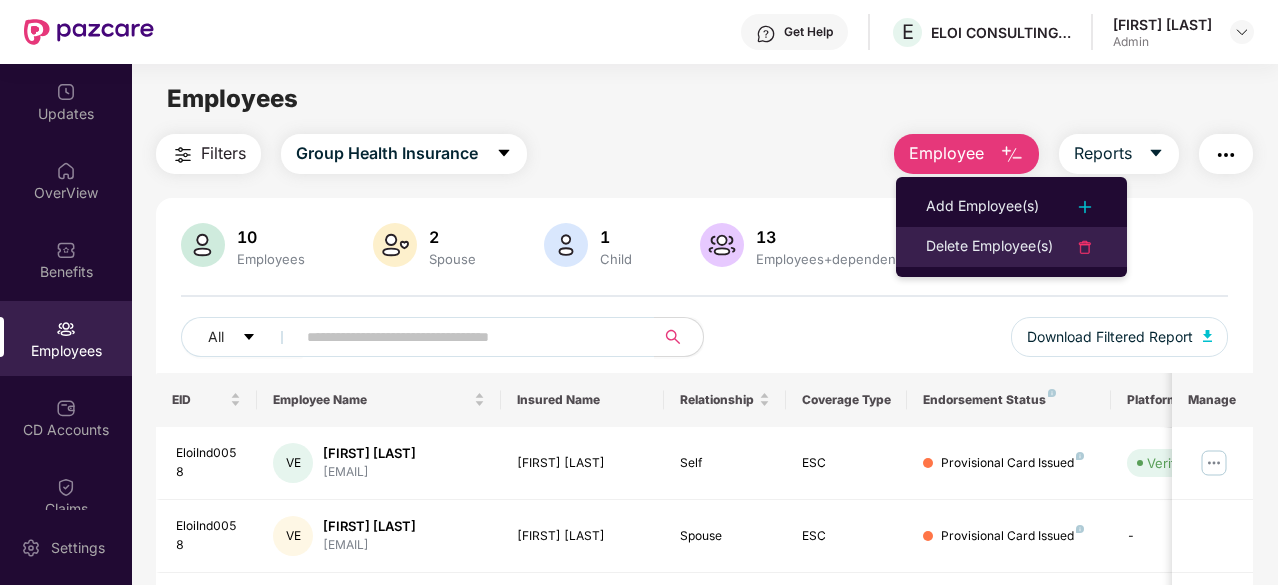 click on "Delete Employee(s)" at bounding box center [989, 247] 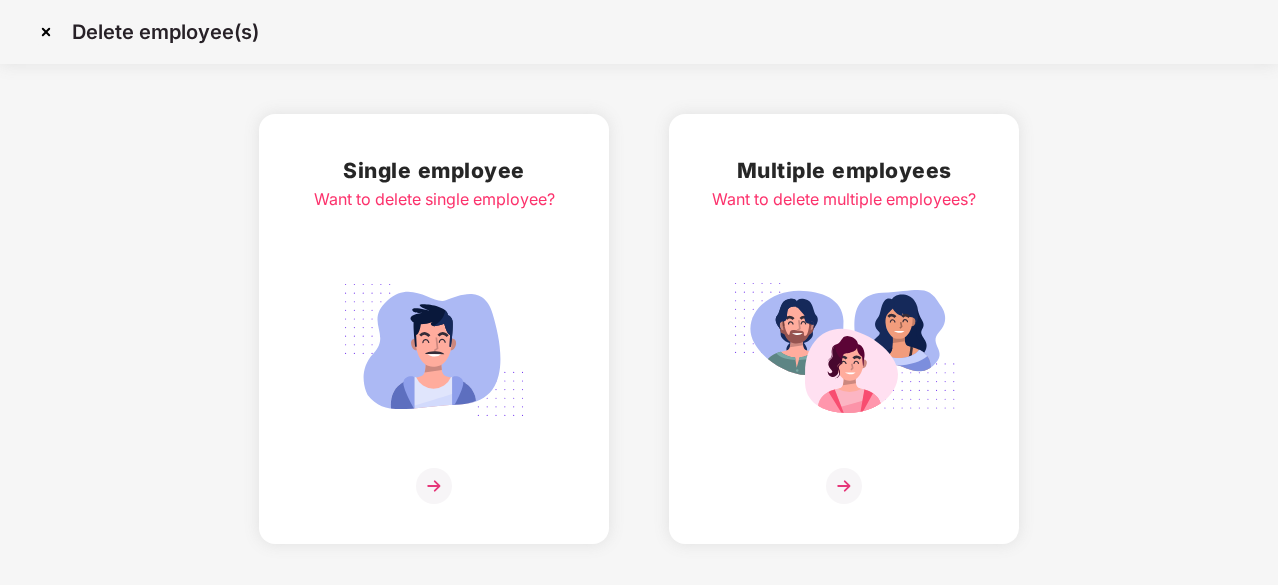 click on "Single employee Want to delete single employee?" at bounding box center [434, 329] 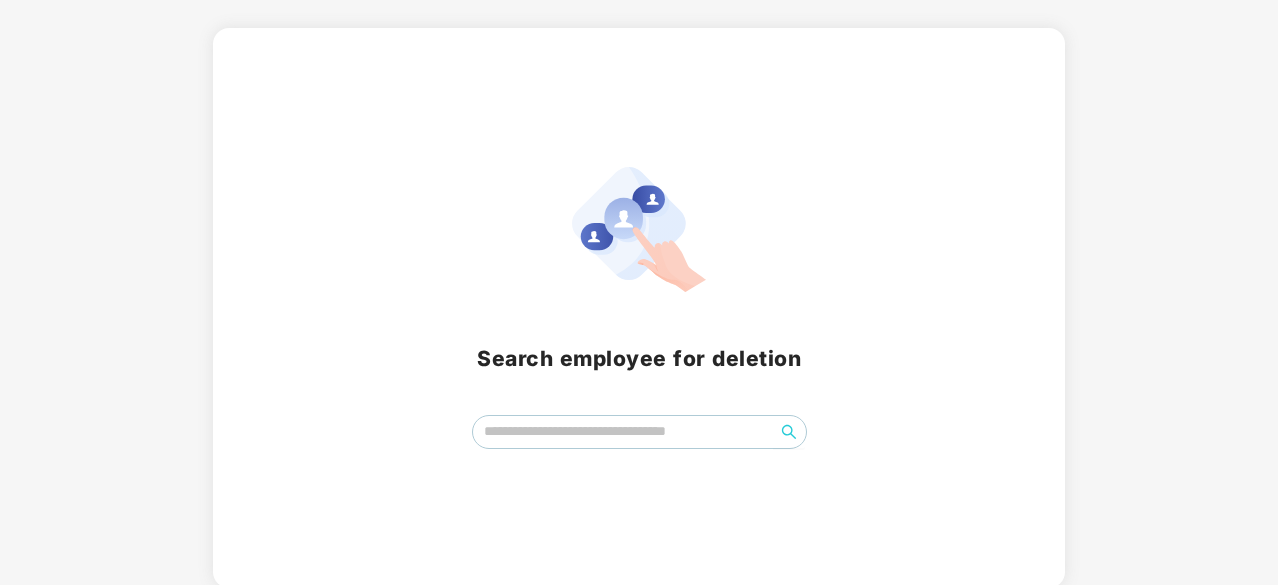scroll, scrollTop: 88, scrollLeft: 0, axis: vertical 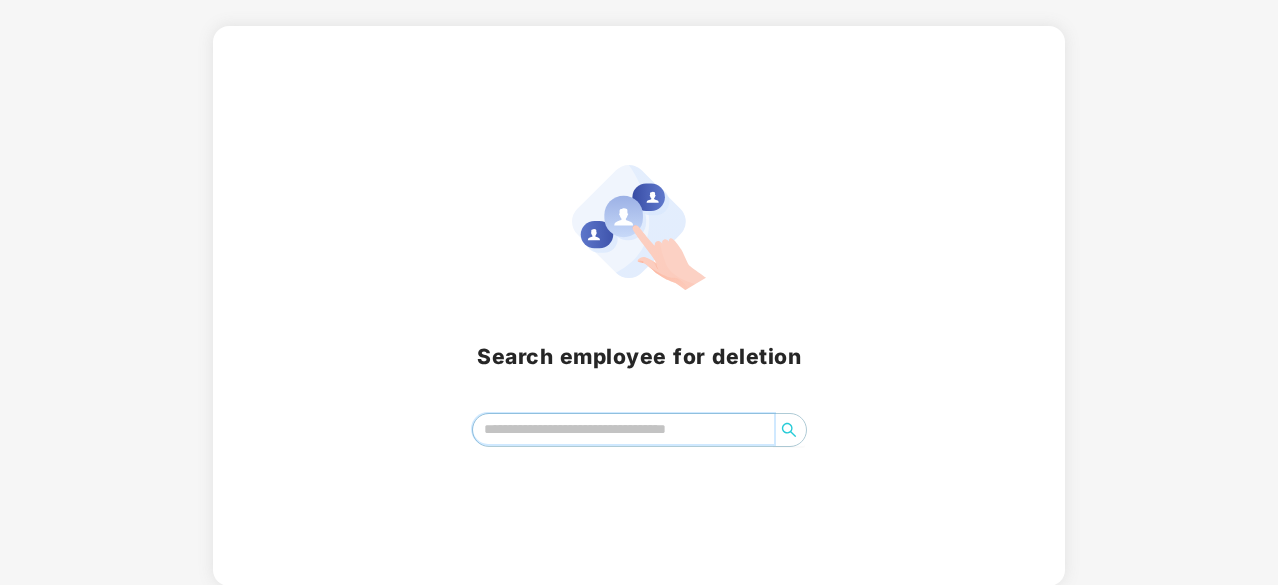click at bounding box center (623, 429) 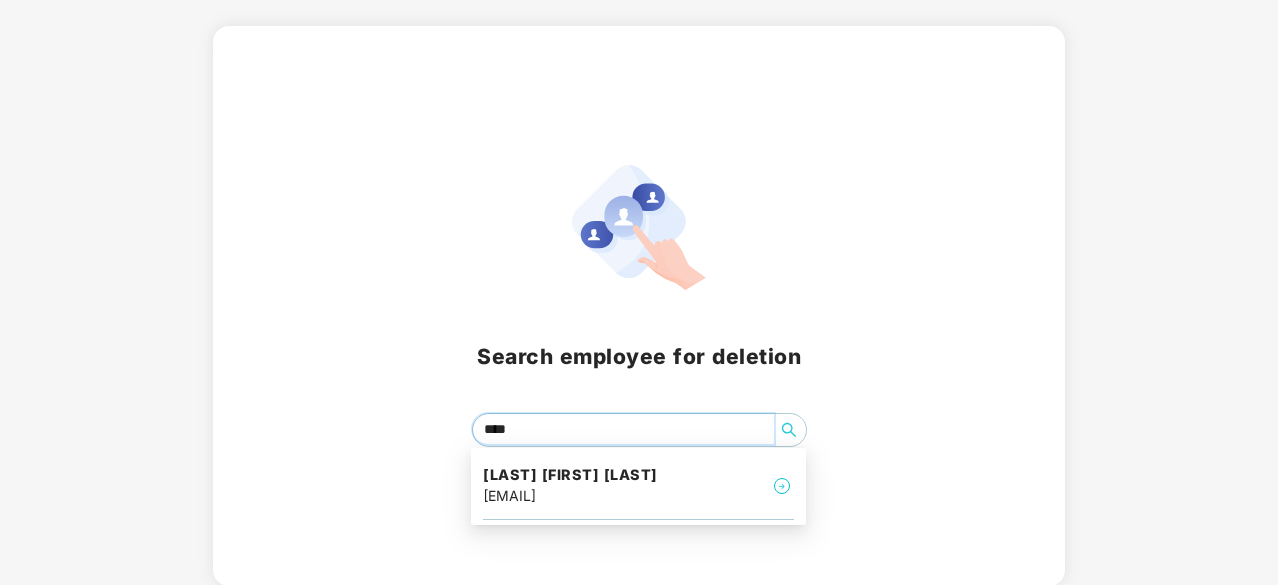 type on "*****" 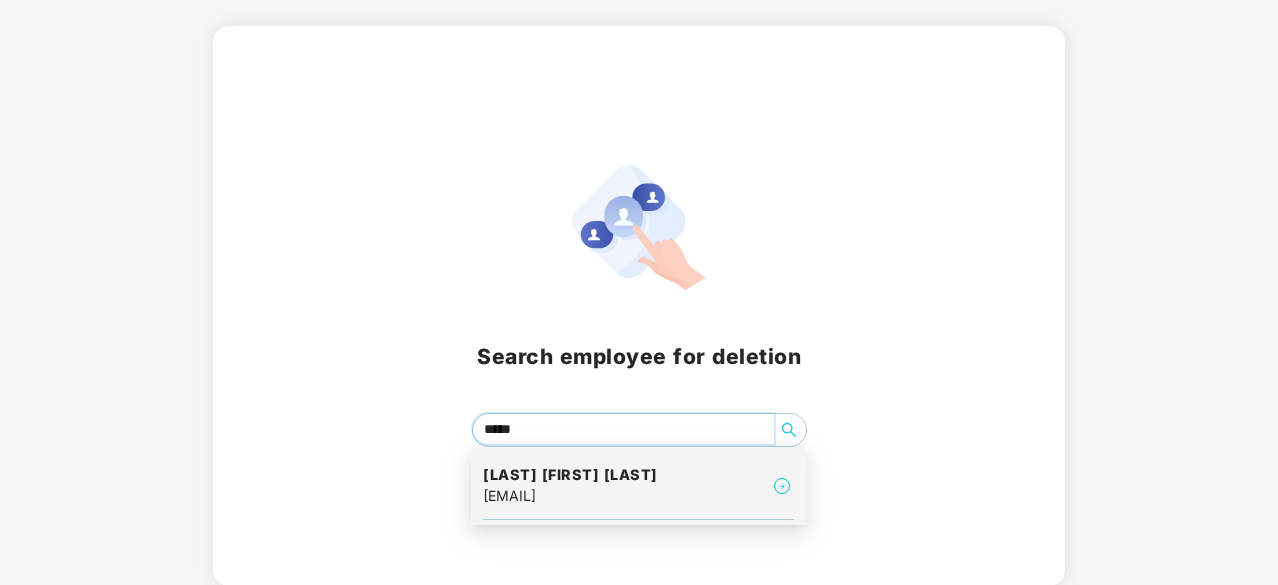 click on "Puthineedi Sanjay sriharhsa" at bounding box center [570, 475] 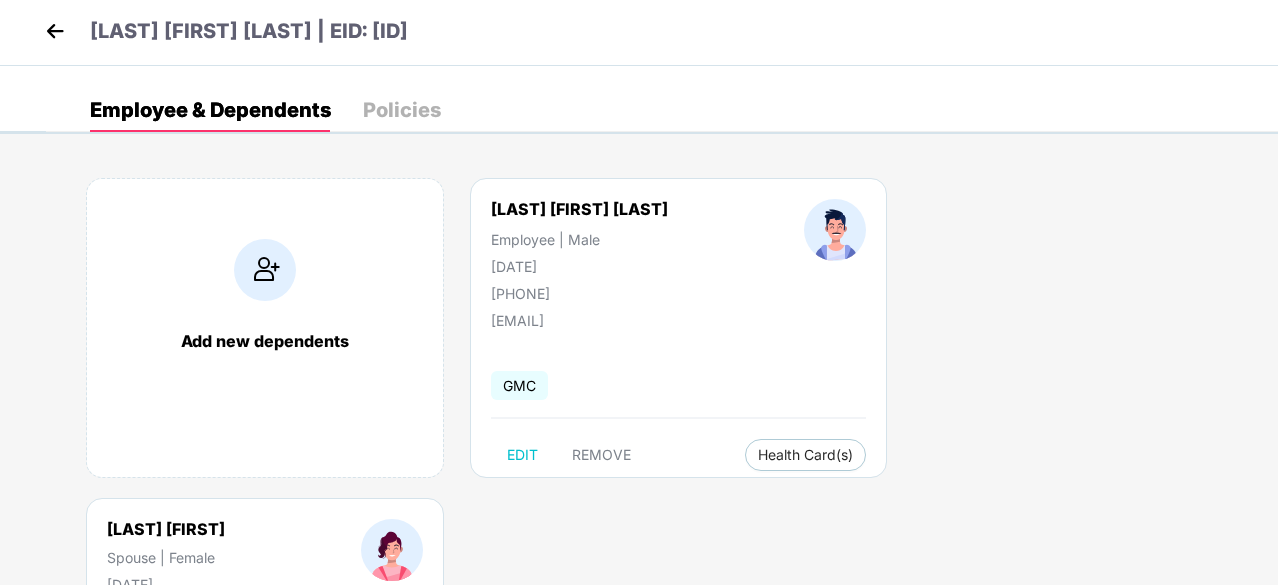 scroll, scrollTop: 0, scrollLeft: 0, axis: both 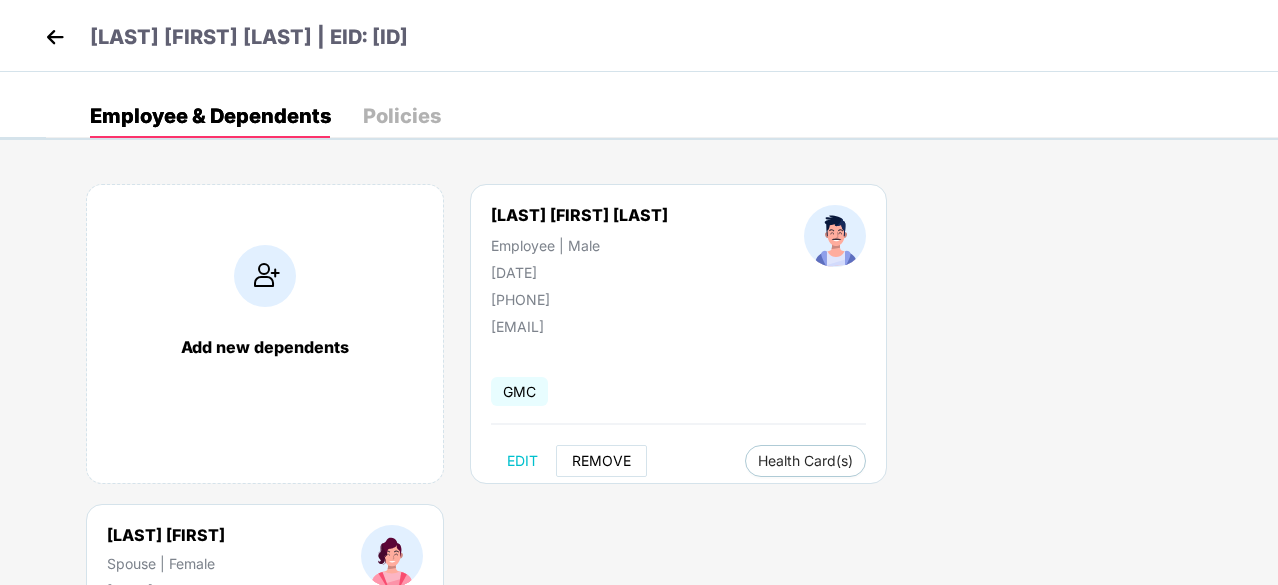 click on "REMOVE" at bounding box center (601, 461) 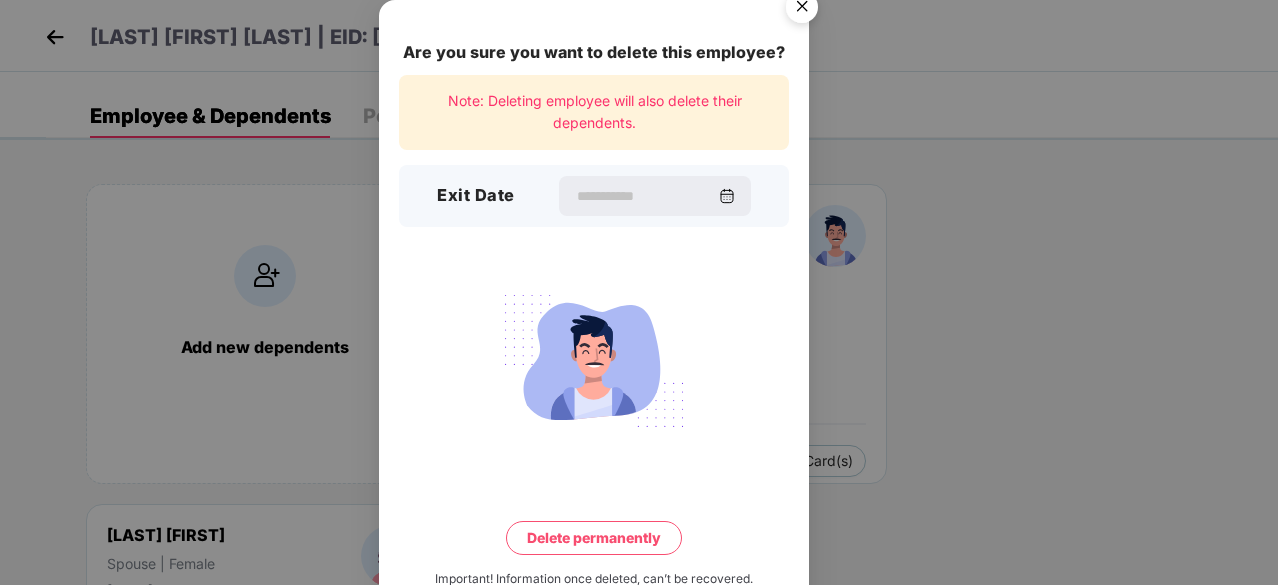 scroll, scrollTop: 52, scrollLeft: 0, axis: vertical 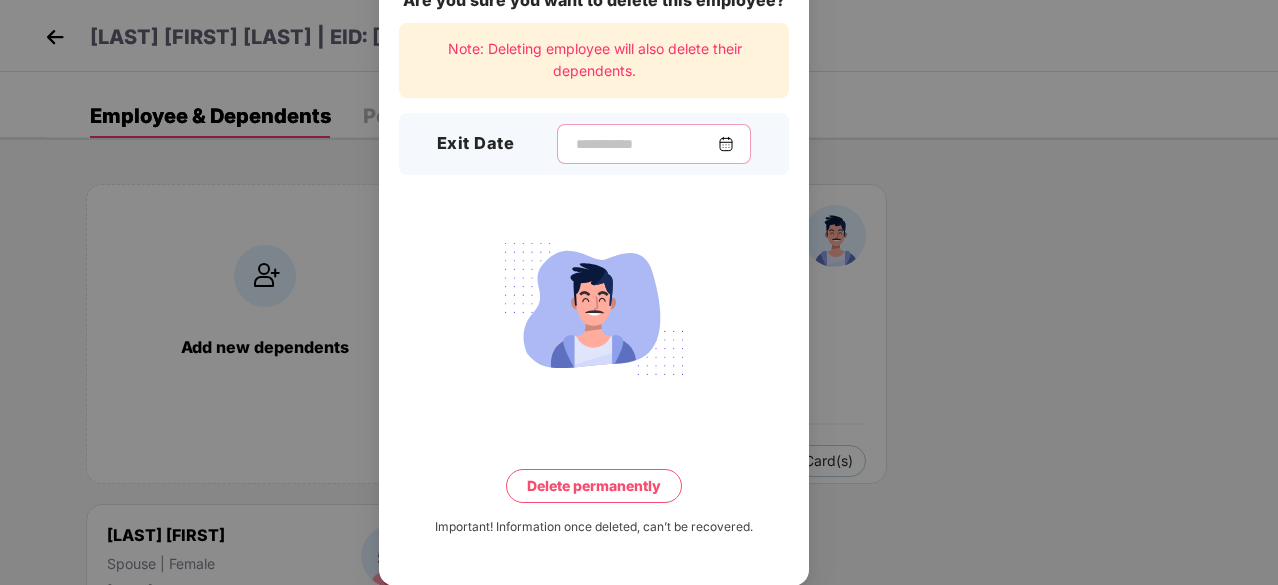 click at bounding box center (646, 144) 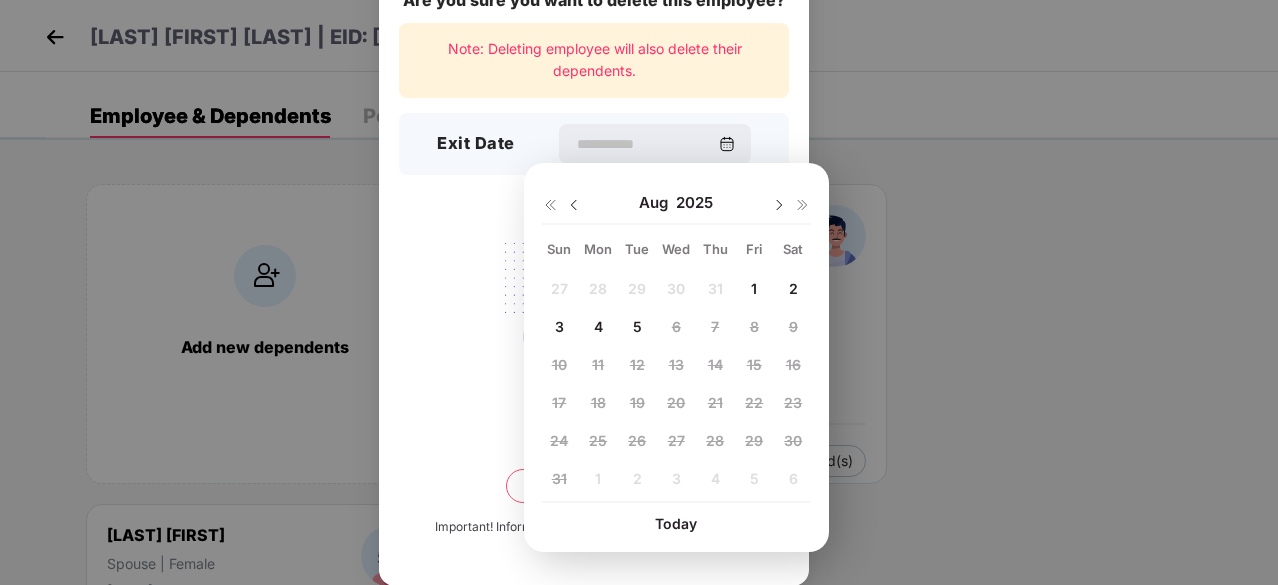 click on "1" at bounding box center (754, 288) 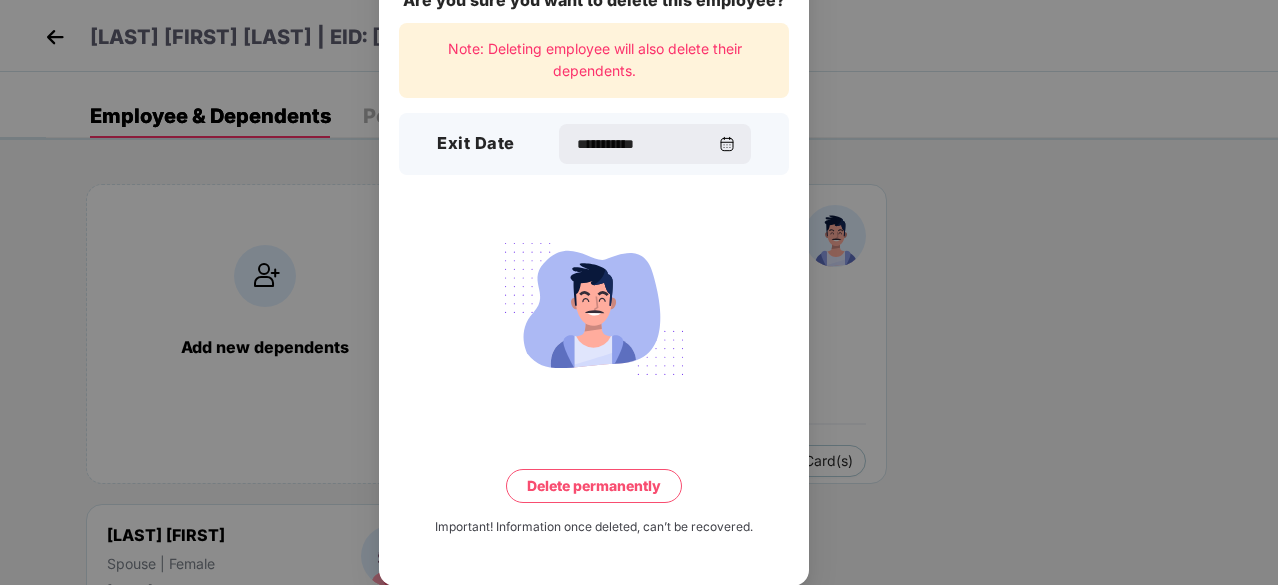 click on "Delete permanently" at bounding box center (594, 486) 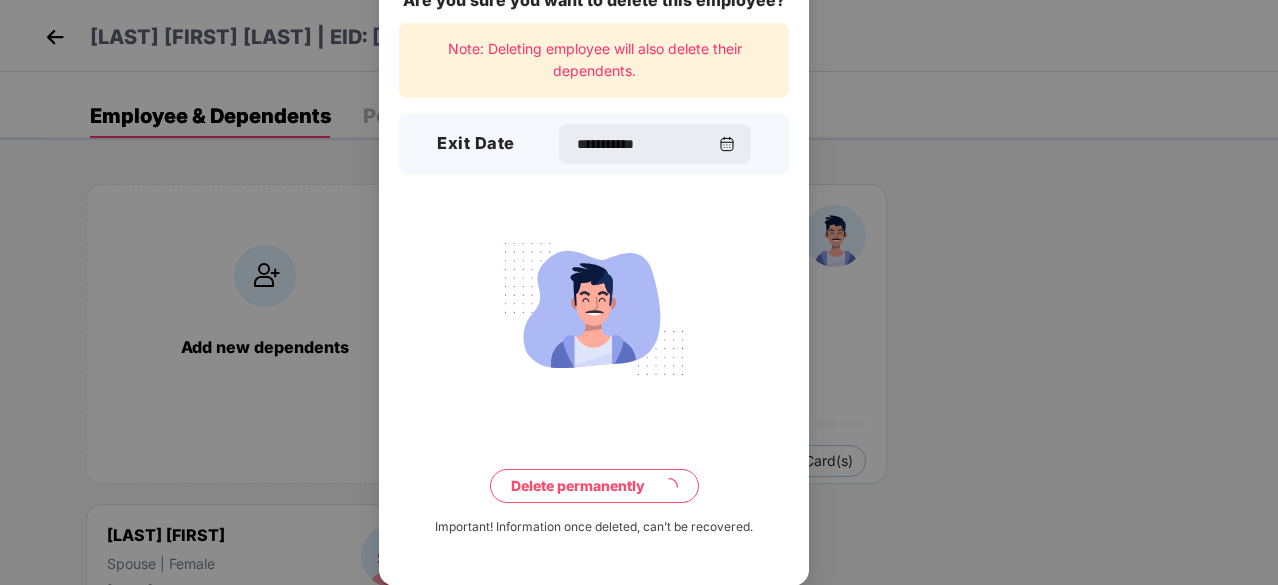 scroll, scrollTop: 0, scrollLeft: 0, axis: both 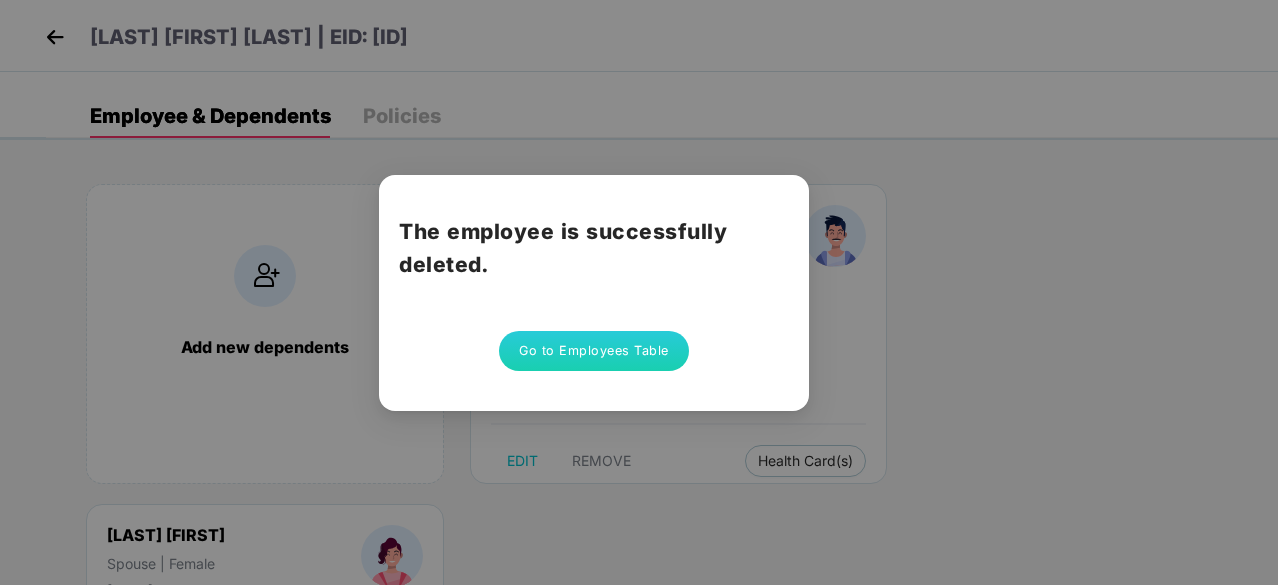 click on "The employee is successfully deleted. Go to Employees Table" at bounding box center (639, 292) 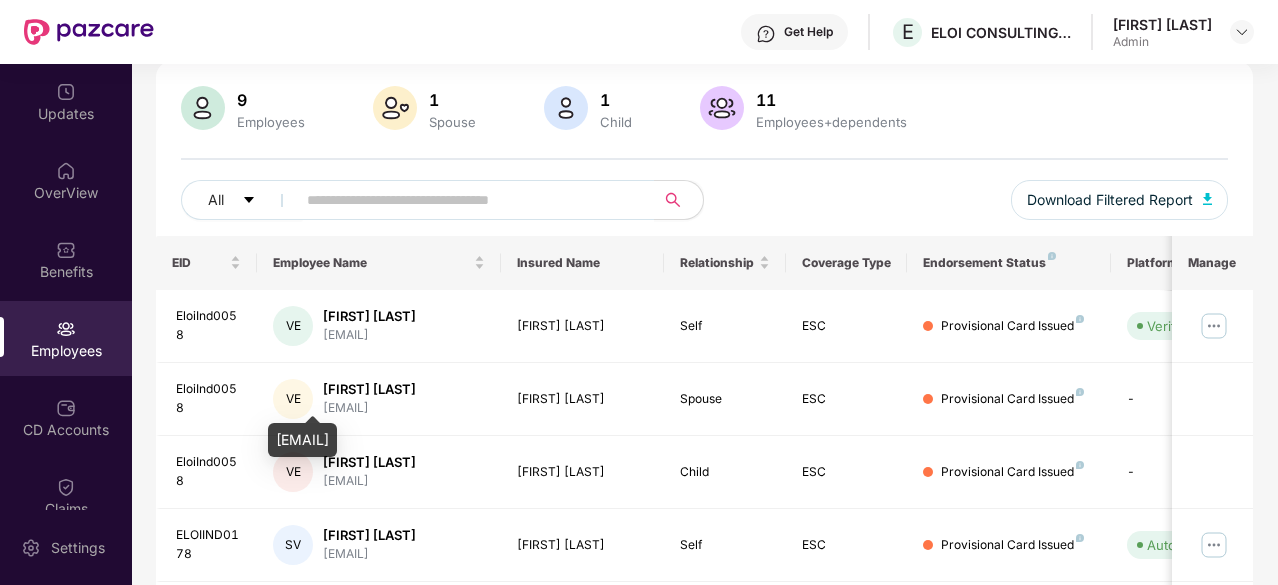 scroll, scrollTop: 0, scrollLeft: 0, axis: both 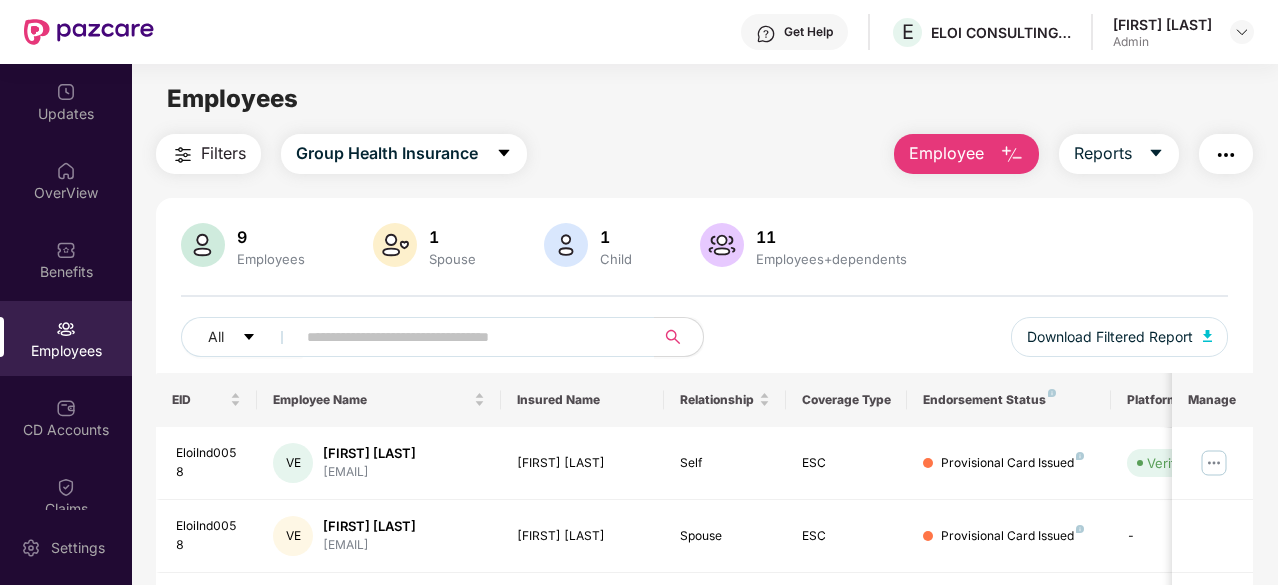 click on "Employee" at bounding box center [946, 153] 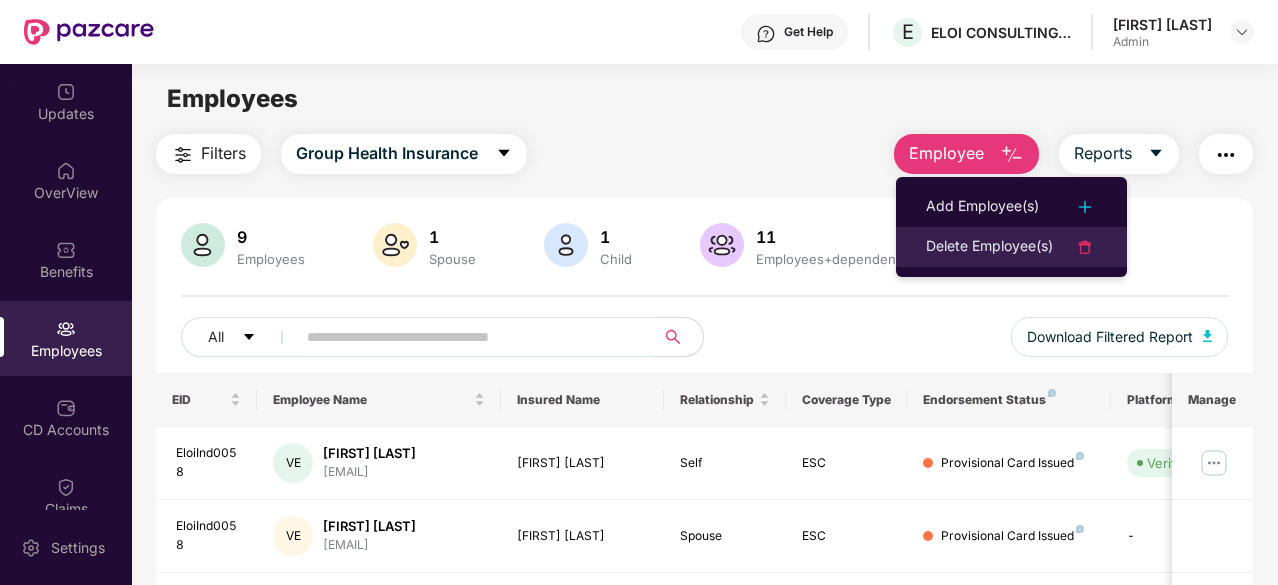 click on "Delete Employee(s)" at bounding box center (989, 247) 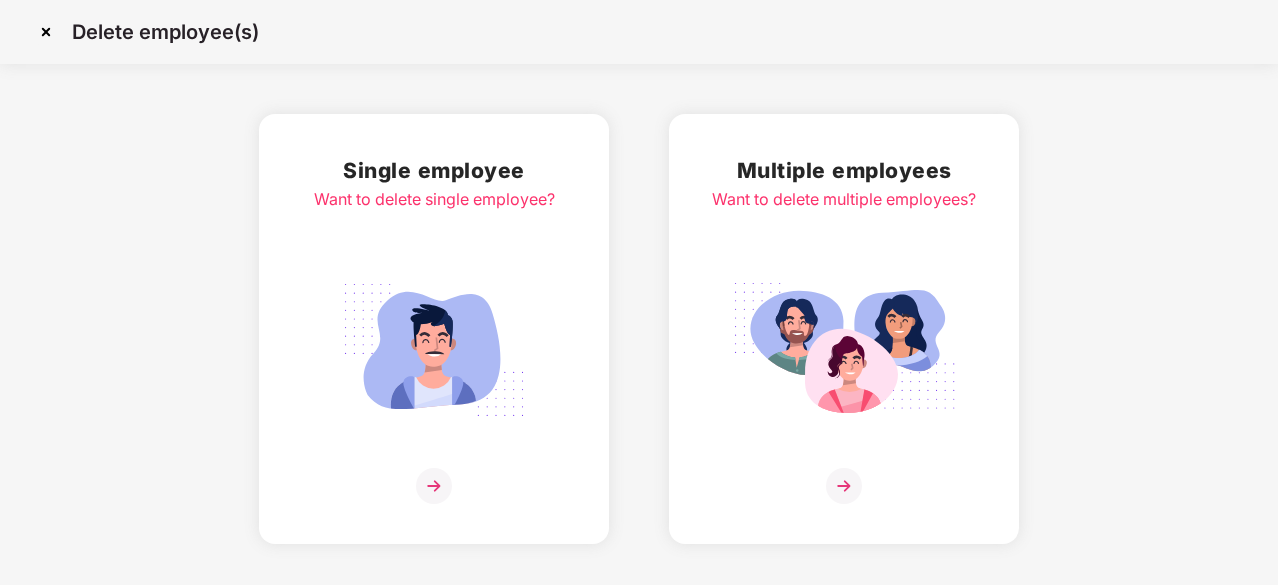 click at bounding box center (434, 350) 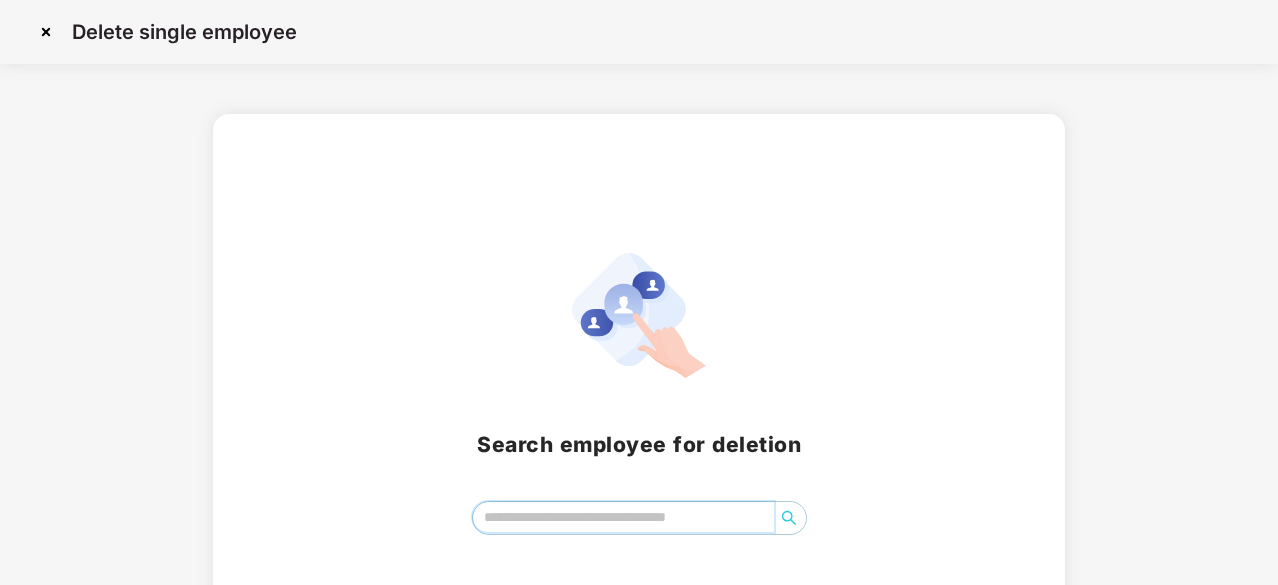 click at bounding box center [623, 517] 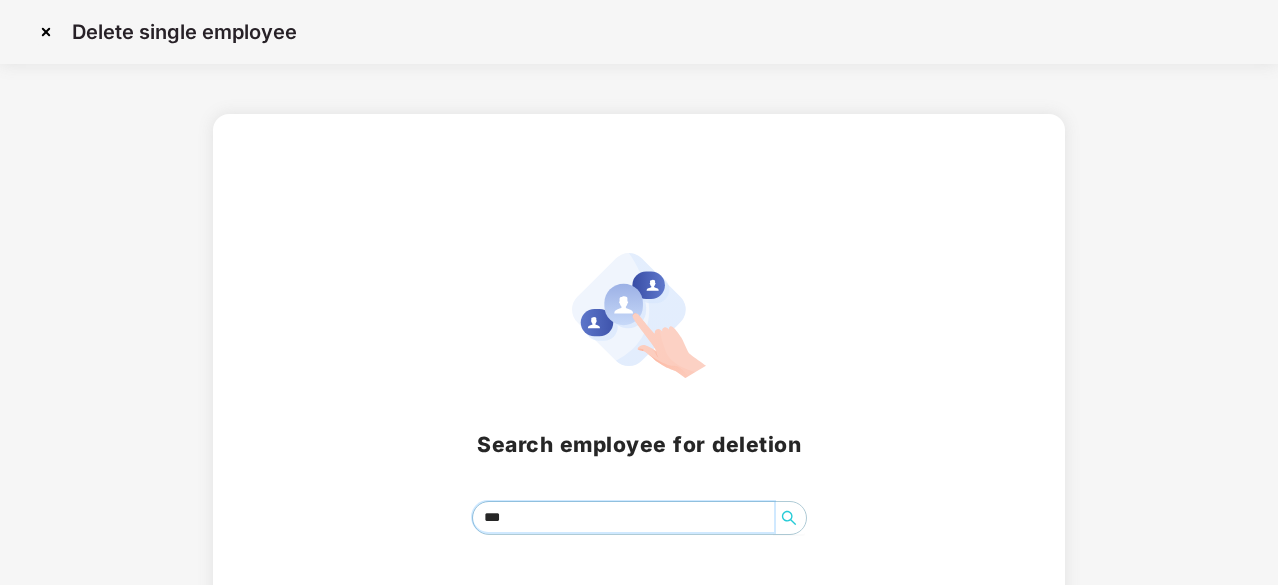 type on "***" 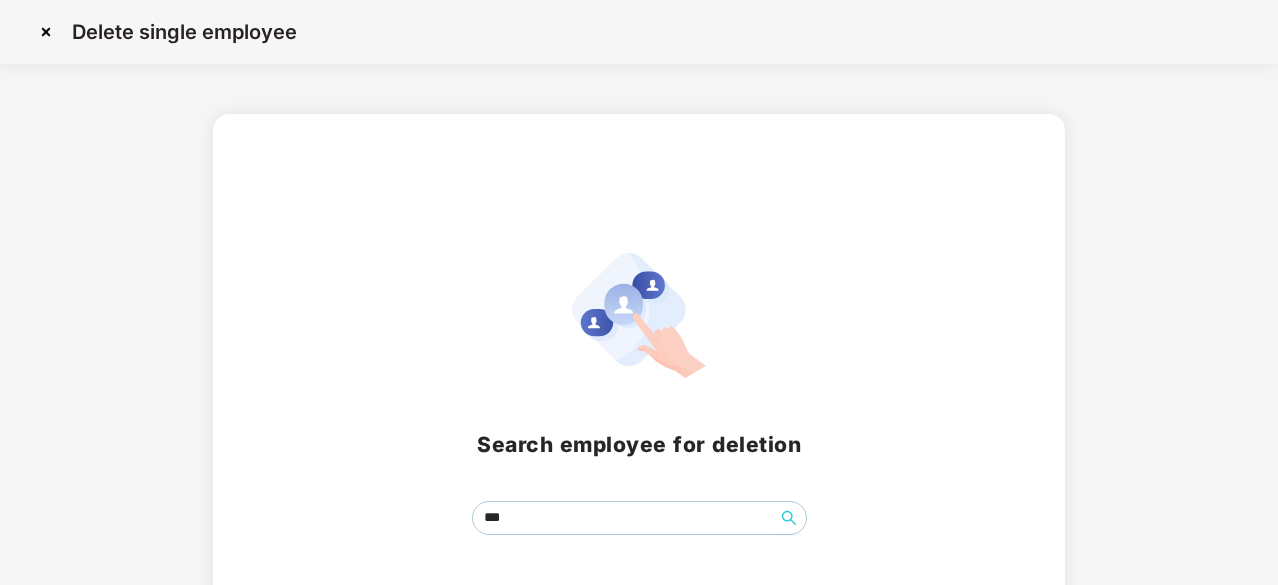 click at bounding box center (46, 32) 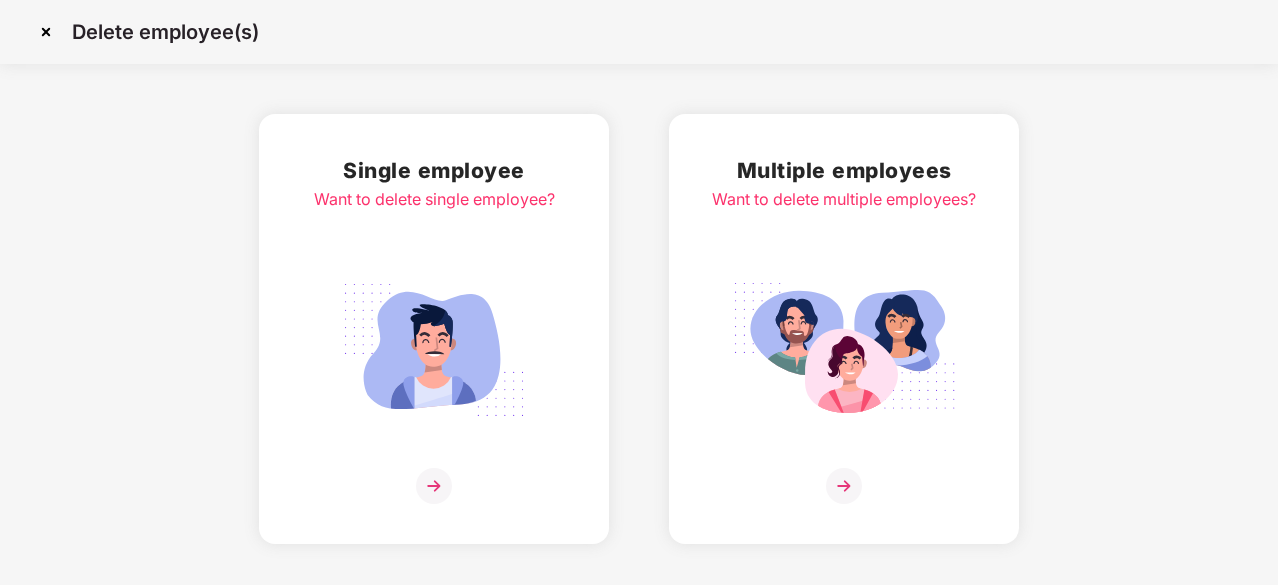 scroll, scrollTop: 0, scrollLeft: 0, axis: both 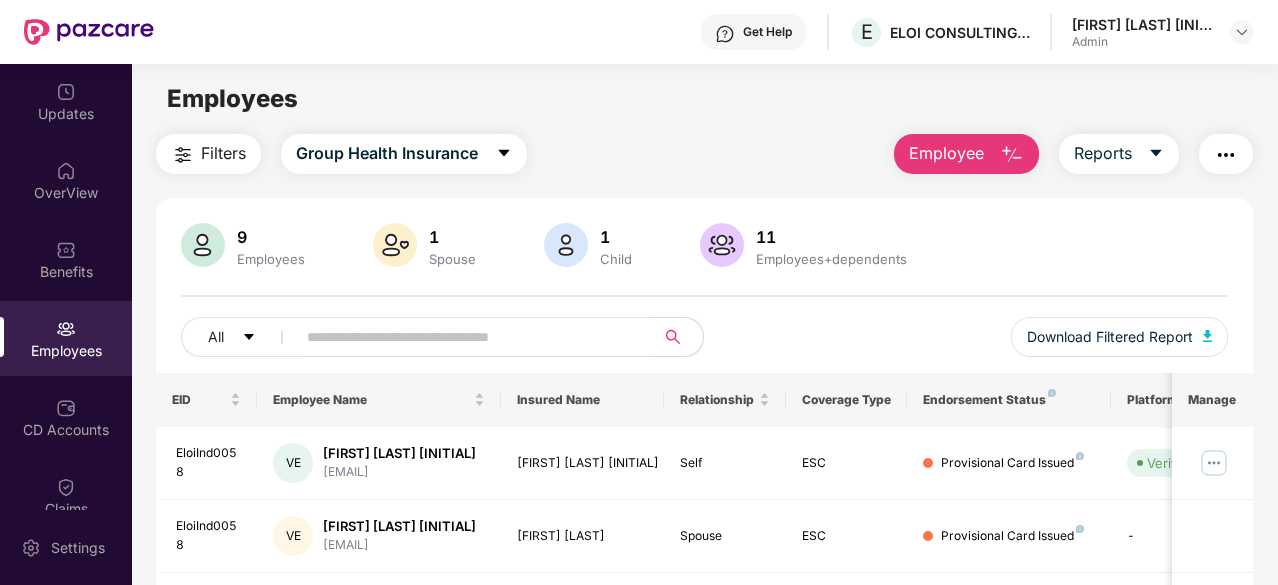click on "Employee" at bounding box center [946, 153] 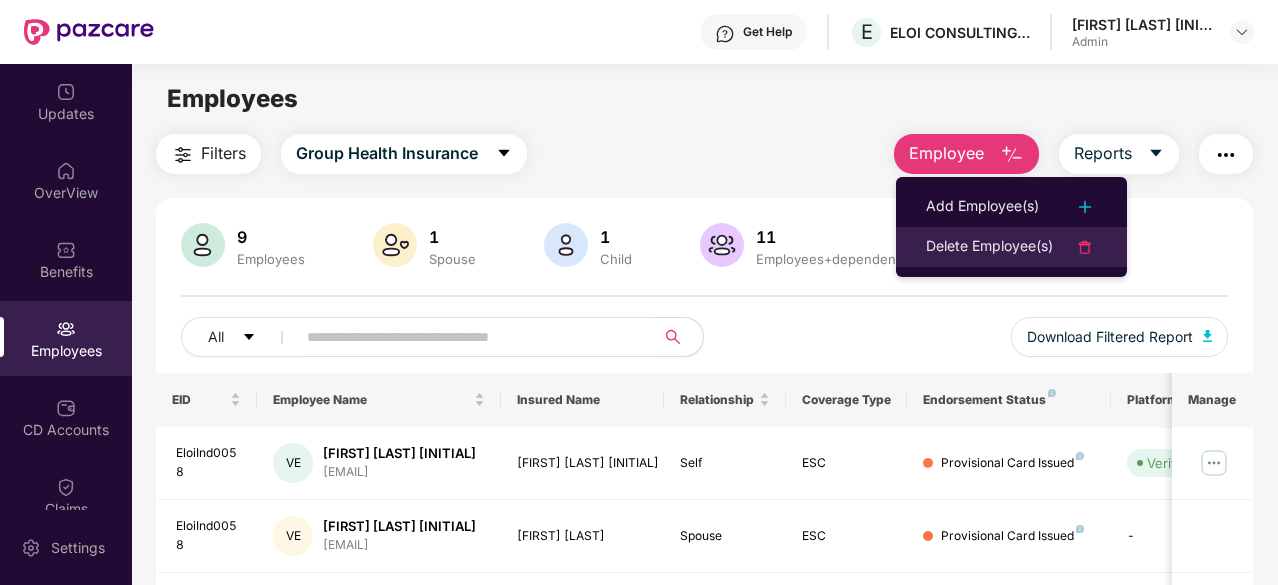 click on "Delete Employee(s)" at bounding box center (989, 247) 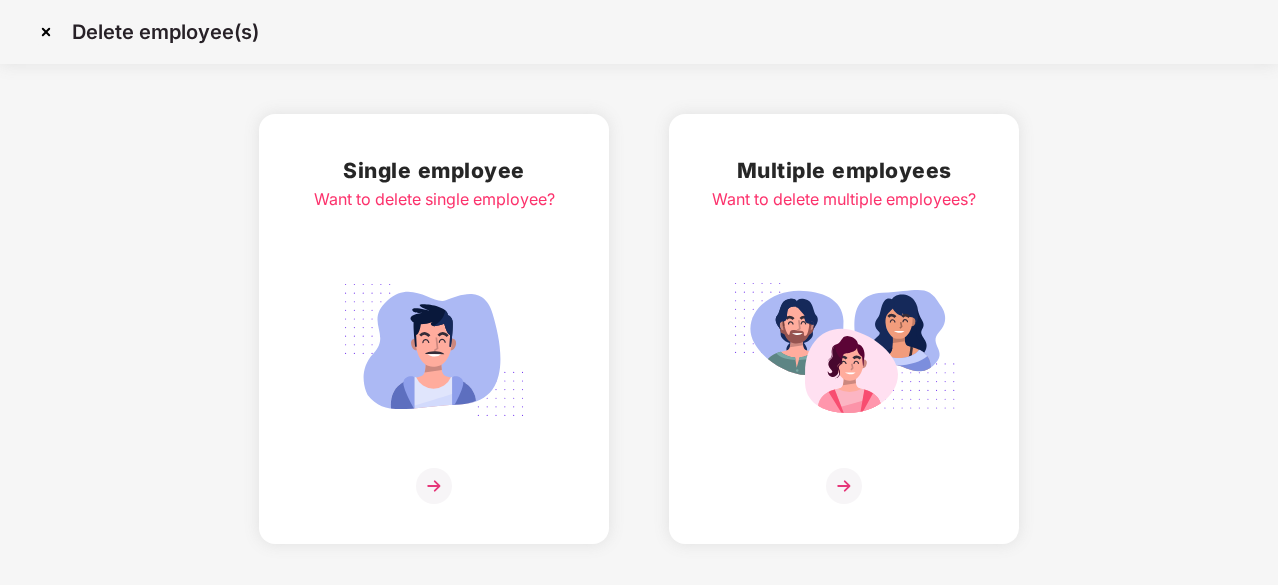 click on "Single employee Want to delete single employee?" at bounding box center [434, 329] 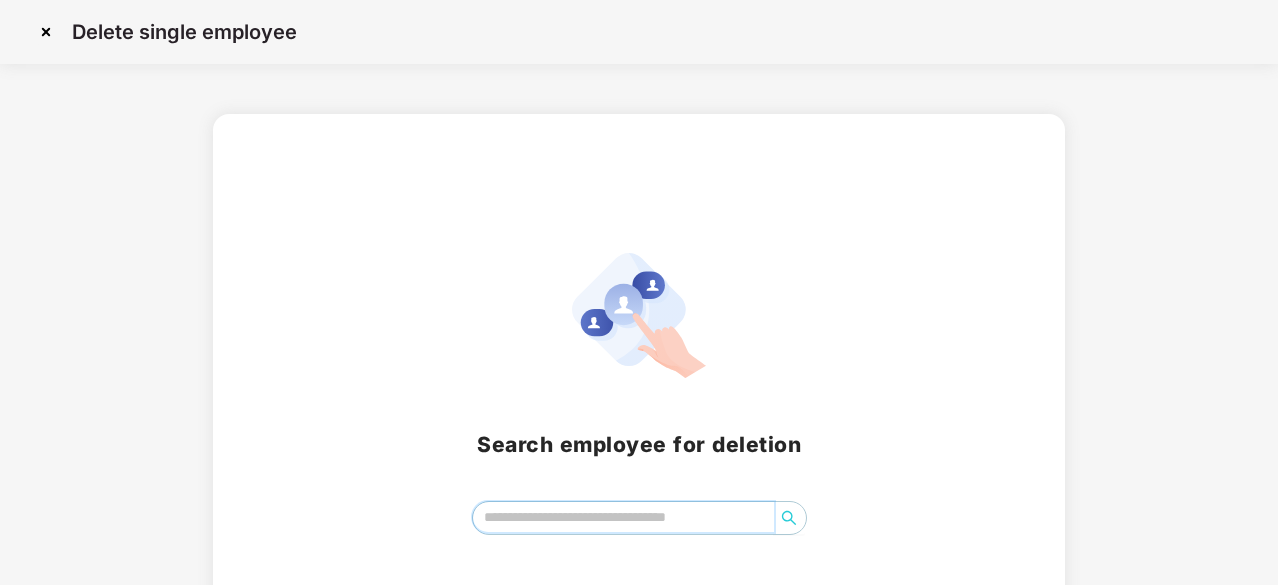 click at bounding box center [623, 517] 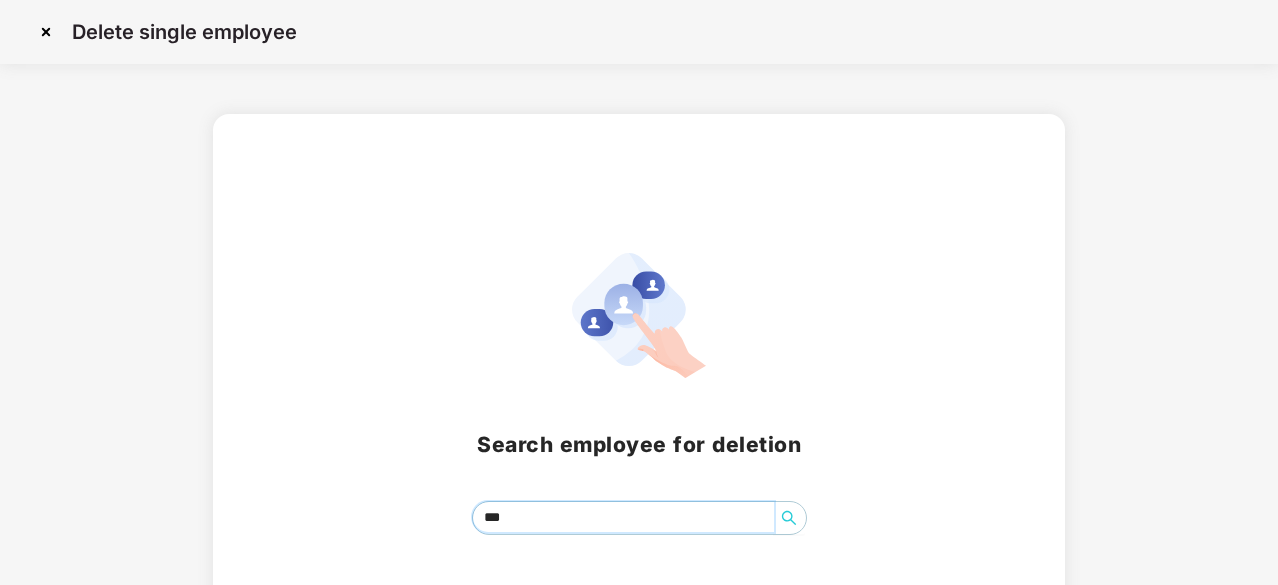 scroll, scrollTop: 88, scrollLeft: 0, axis: vertical 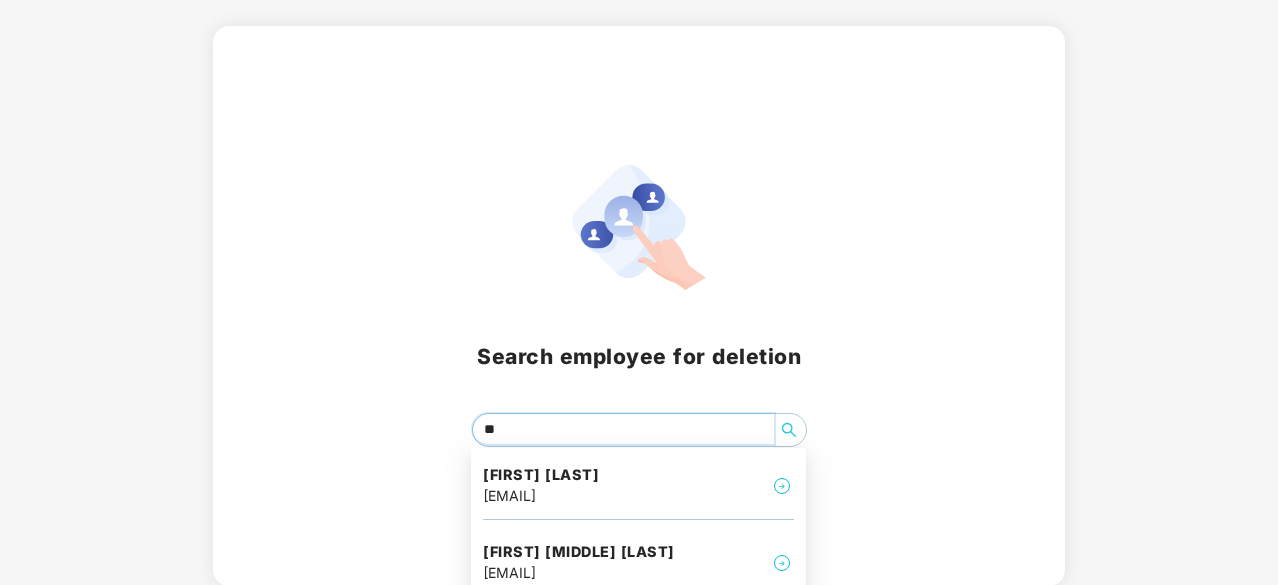 type on "*" 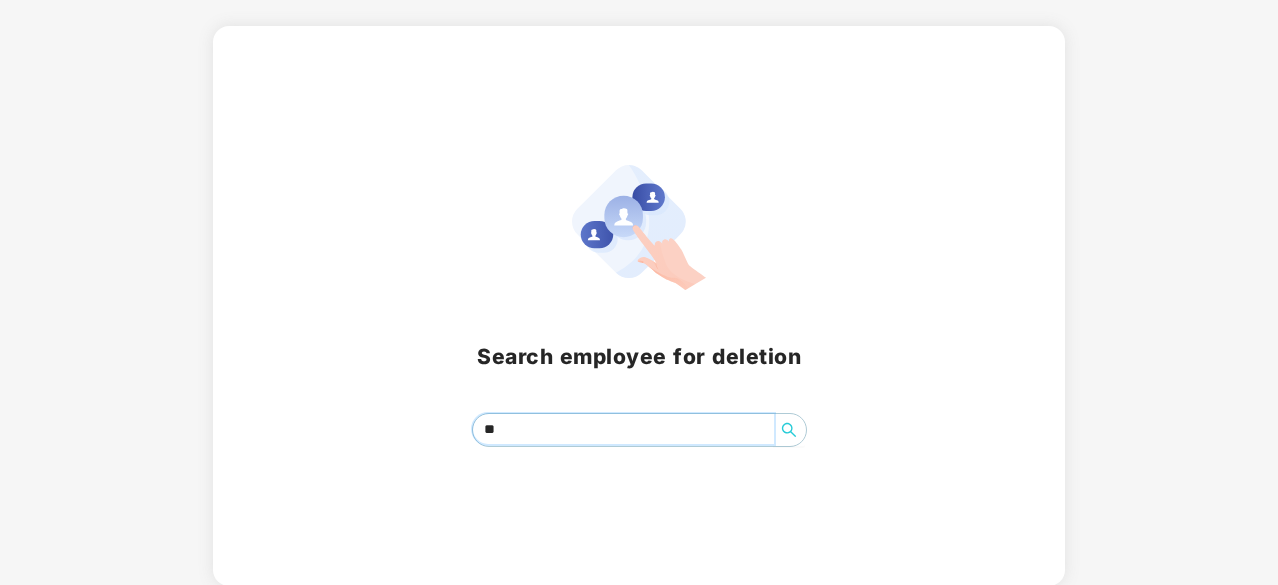 type on "*" 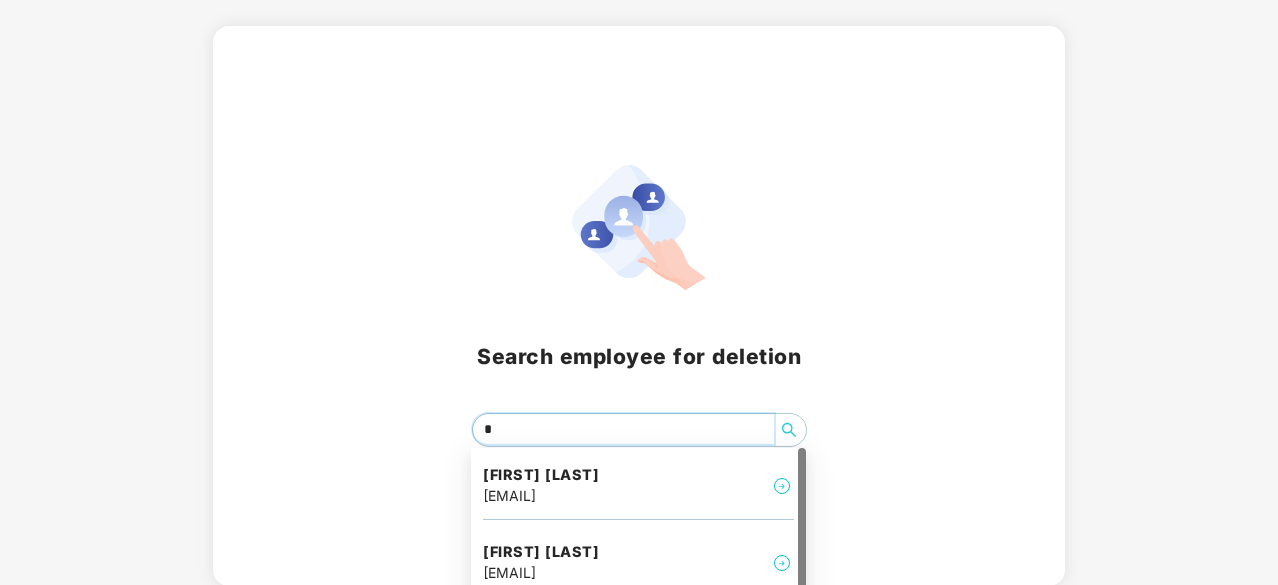 type 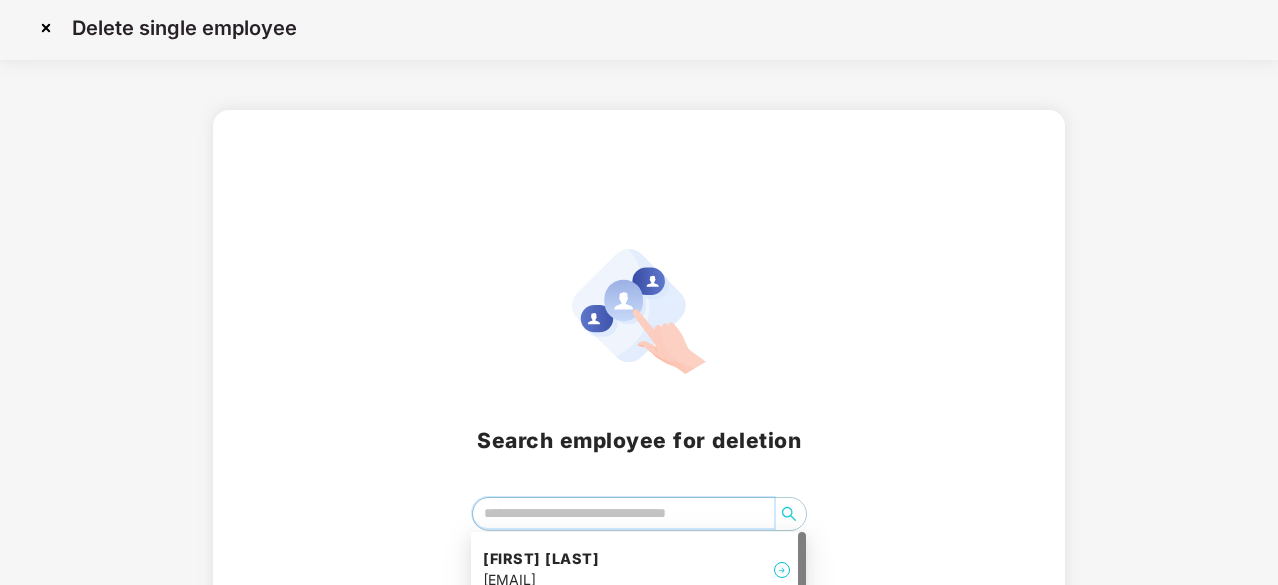 scroll, scrollTop: 0, scrollLeft: 0, axis: both 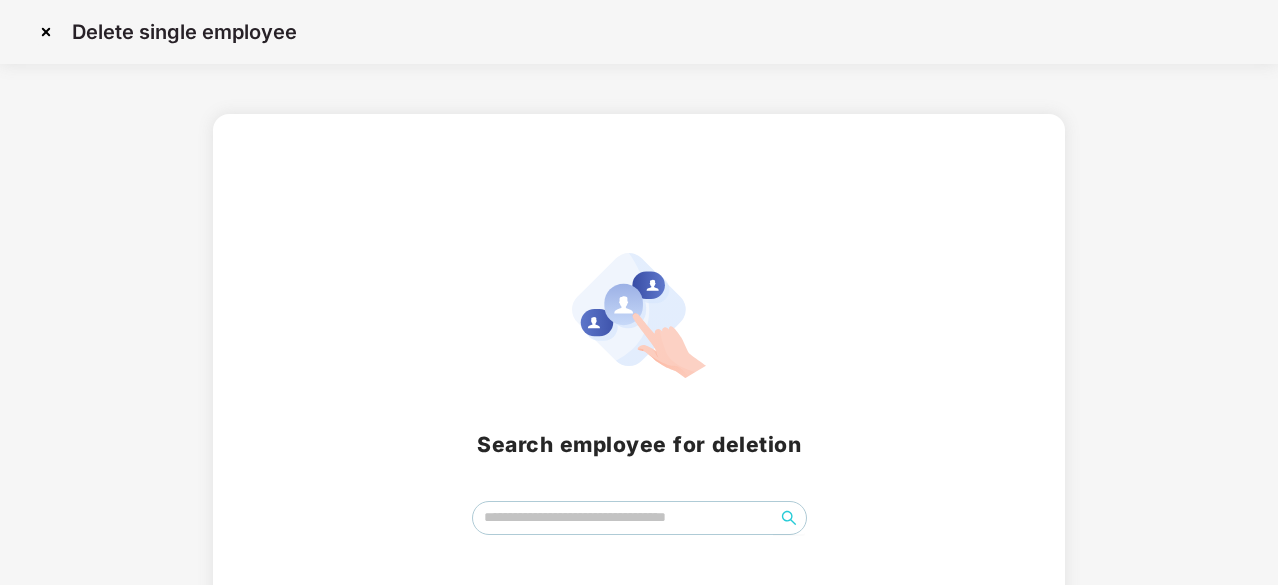 click at bounding box center [46, 32] 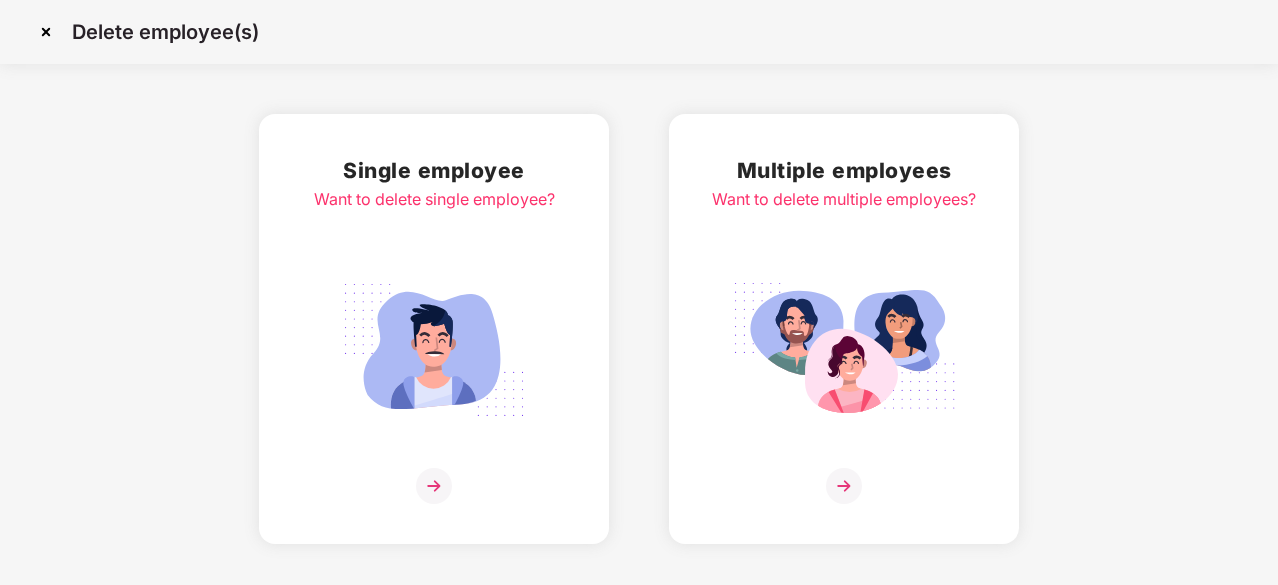 scroll, scrollTop: 0, scrollLeft: 0, axis: both 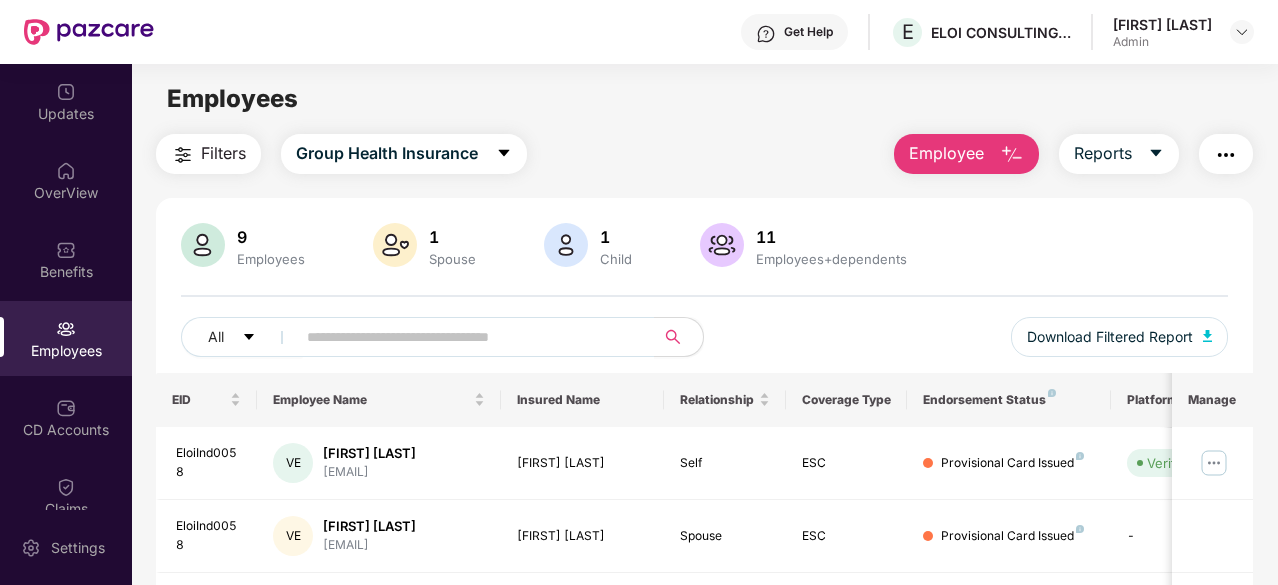 click at bounding box center (1226, 155) 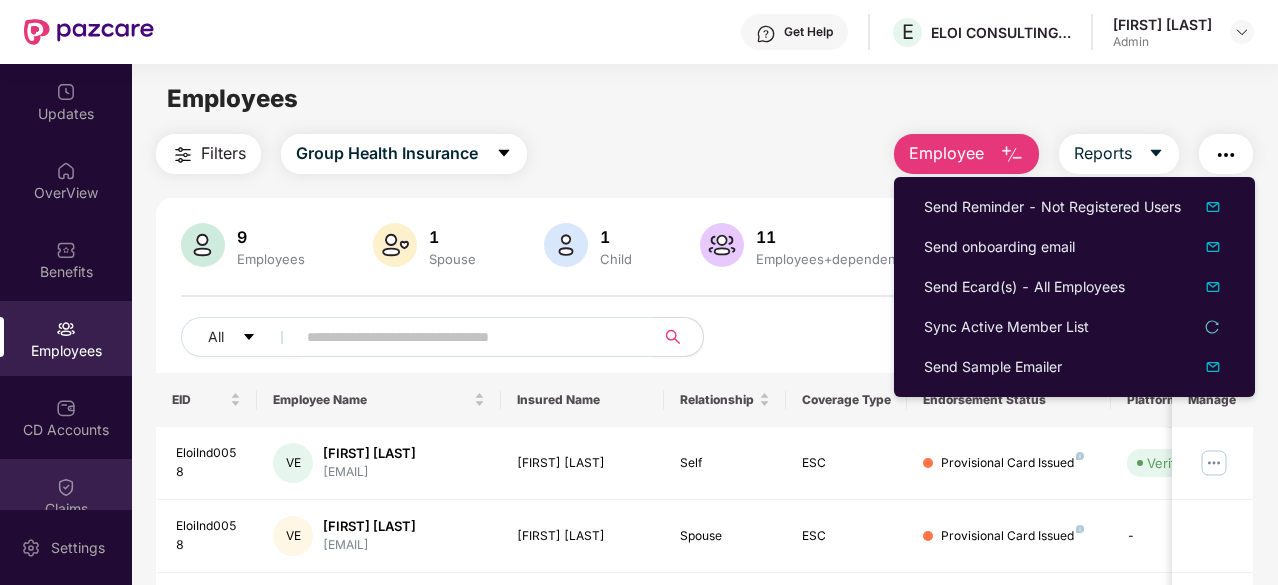 scroll, scrollTop: 252, scrollLeft: 0, axis: vertical 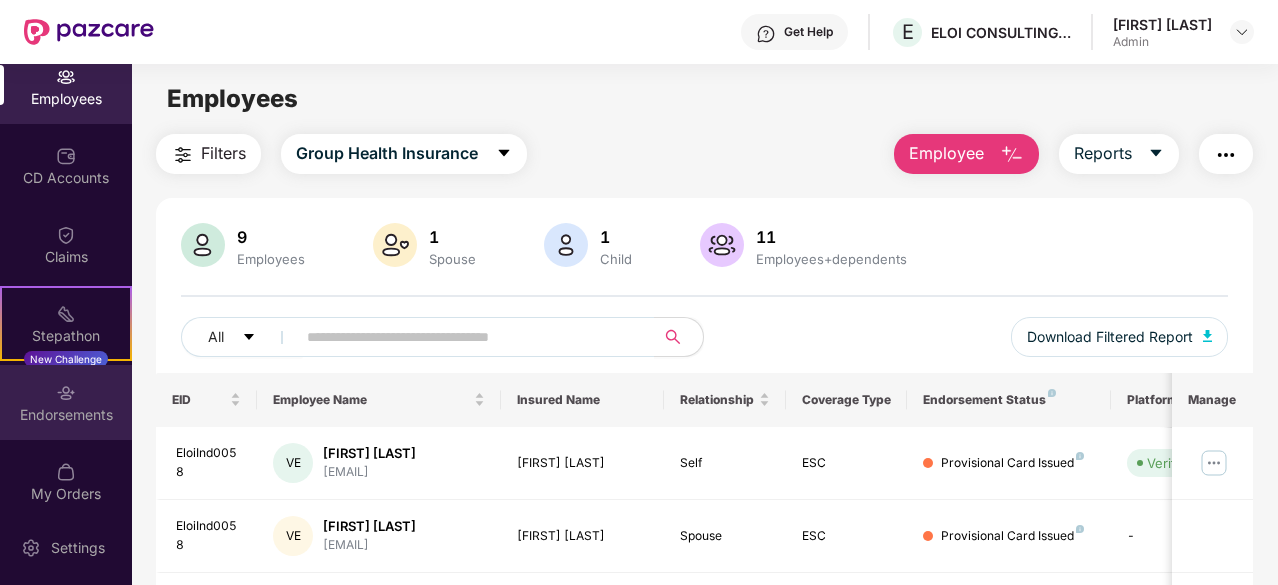 click on "Endorsements" at bounding box center (66, 415) 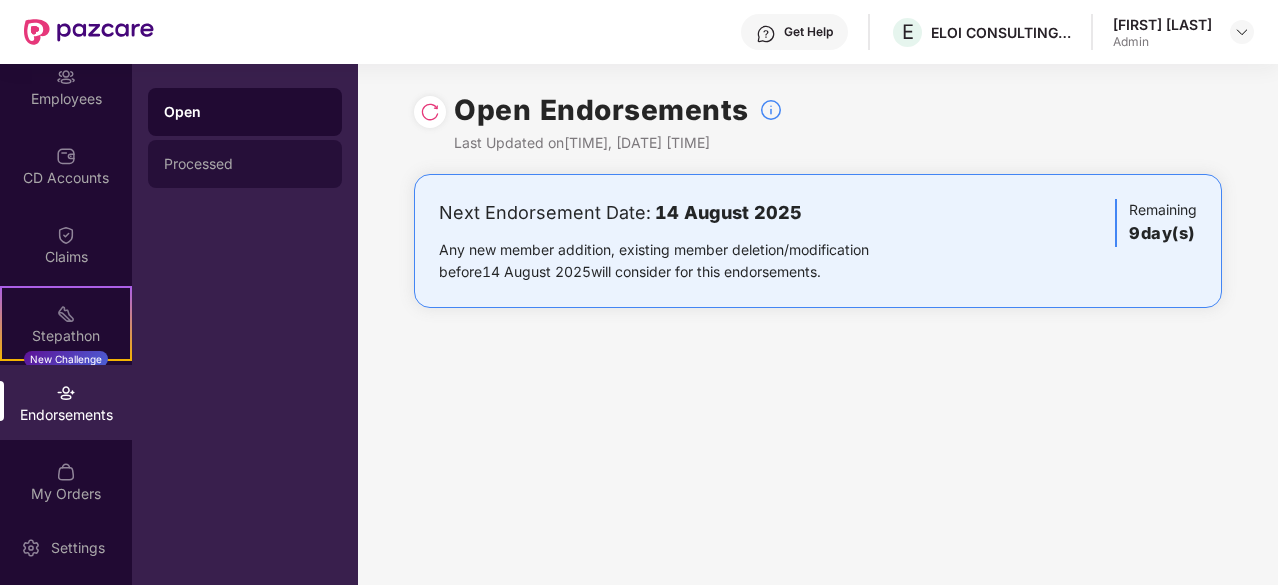 click on "Processed" at bounding box center [245, 164] 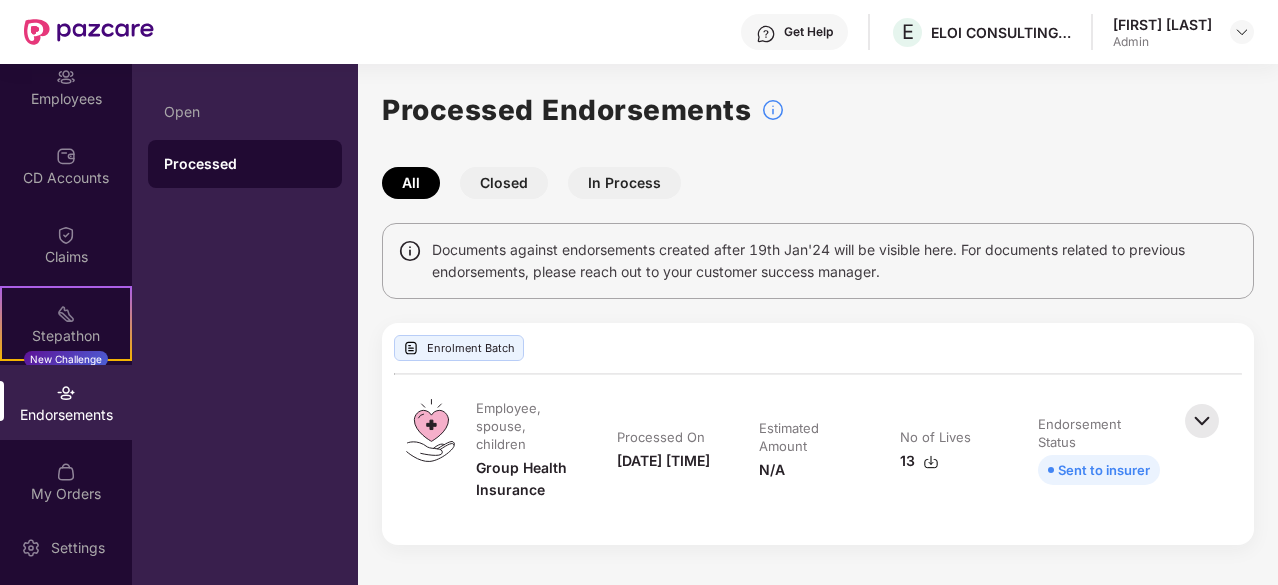 click on "In Process" at bounding box center (624, 183) 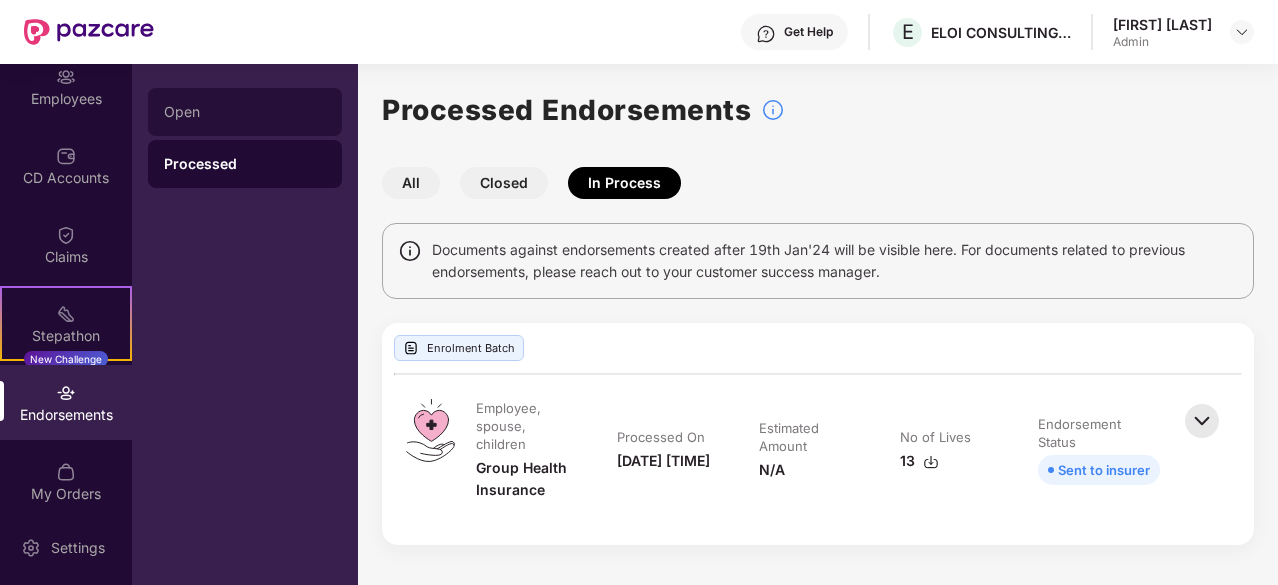 click on "Open" at bounding box center (245, 112) 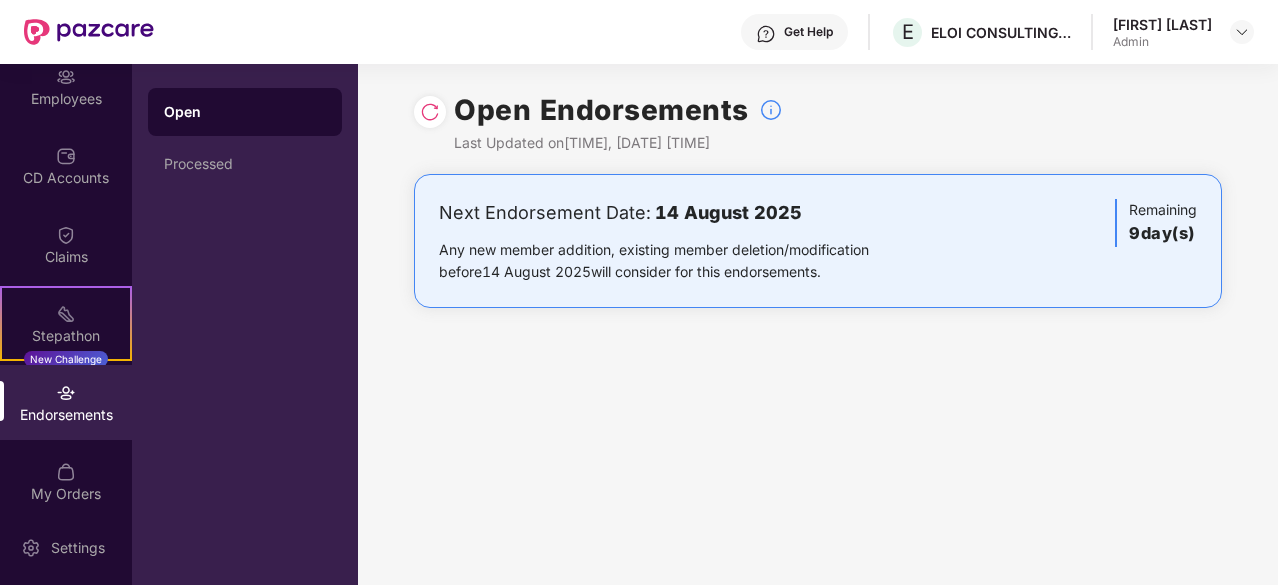 click on "Any new member addition, existing member deletion/modification before  [DATE] [TIME]  will consider for this endorsements." at bounding box center [685, 261] 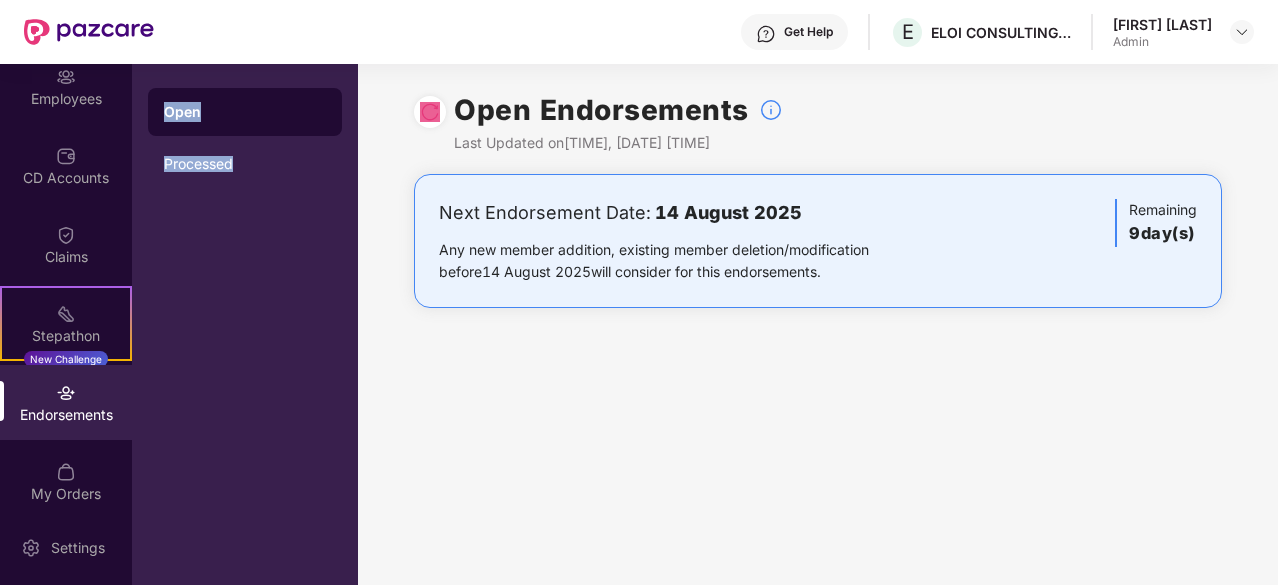 click on "Updates OverView Benefits Employees CD Accounts Claims Stepathon New Challenge Endorsements My Orders Settings Open Processed Open Endorsements Last Updated on  [TIME], [DATE] [TIME] Next Endorsement Date: [DATE] [TIME] Any new member addition, existing member deletion/modification before  [DATE] [TIME]  will consider for this endorsements. Remaining 9  day(s)" at bounding box center [639, 324] 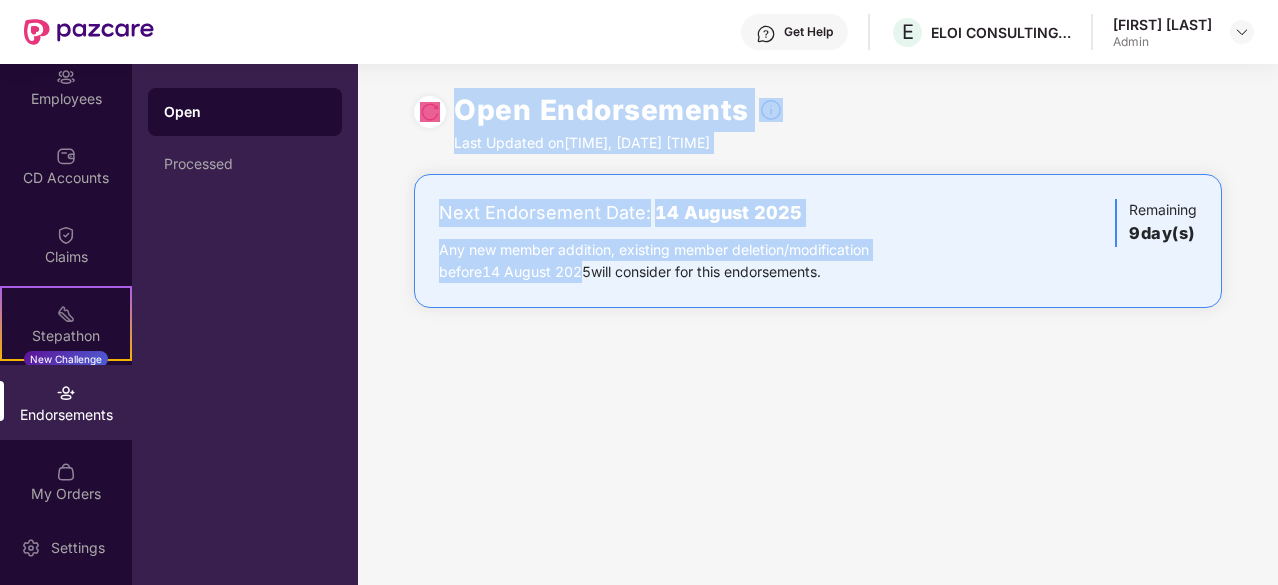 drag, startPoint x: 540, startPoint y: 312, endPoint x: 310, endPoint y: 285, distance: 231.57936 